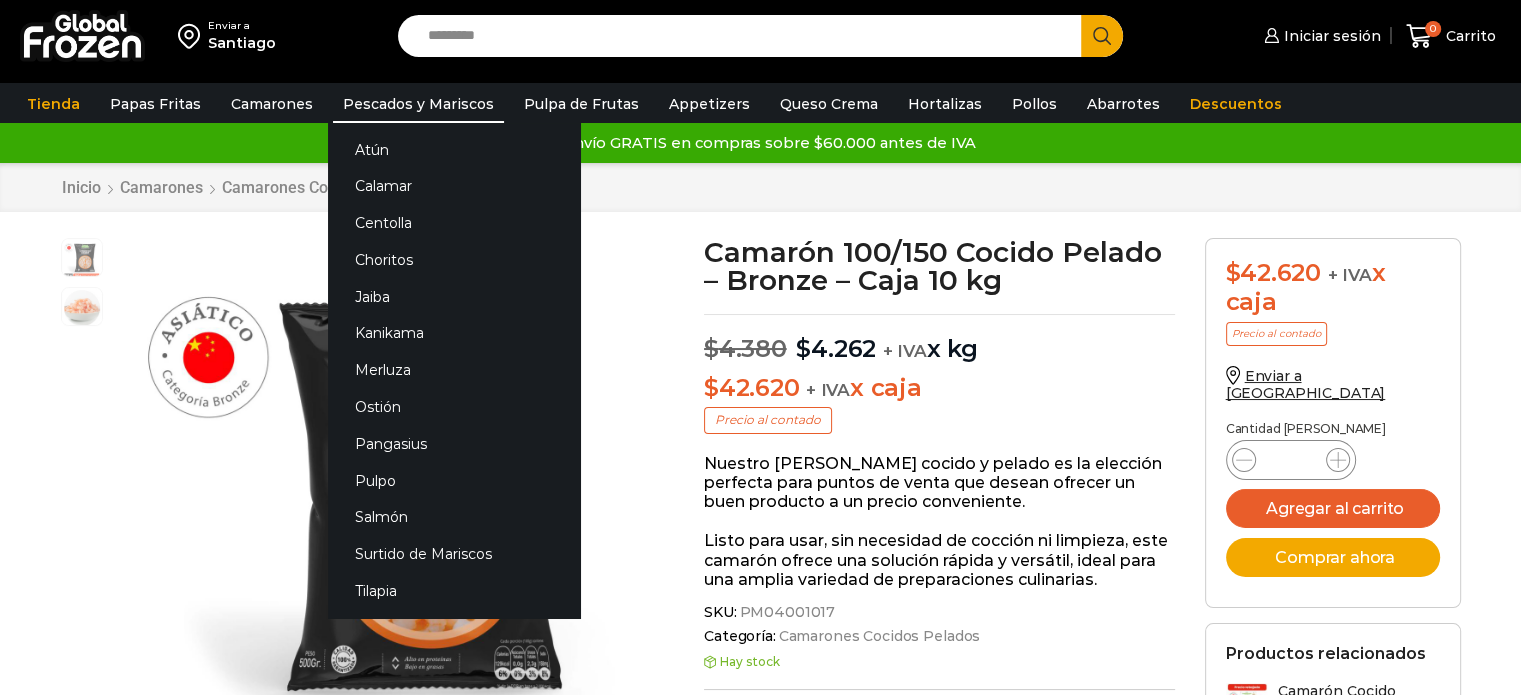 scroll, scrollTop: 0, scrollLeft: 0, axis: both 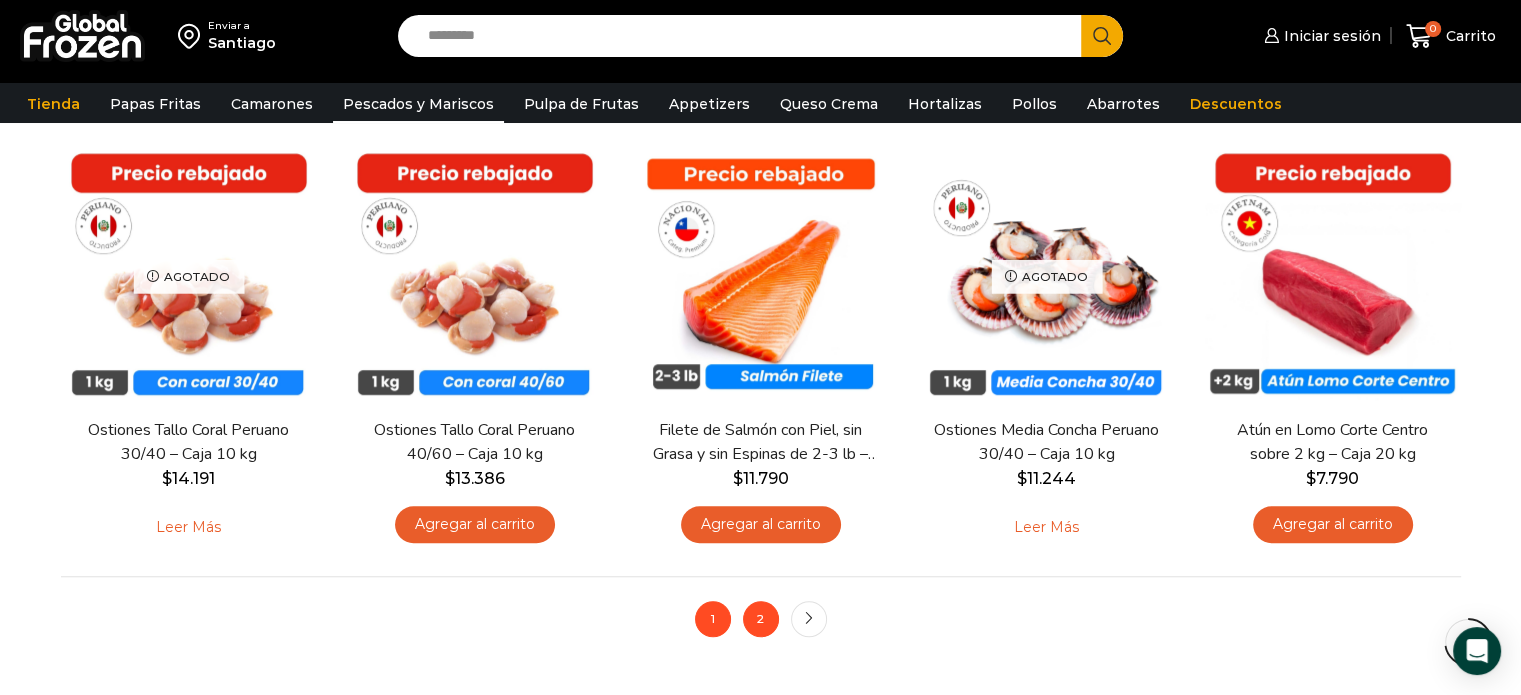 click on "2" at bounding box center (761, 619) 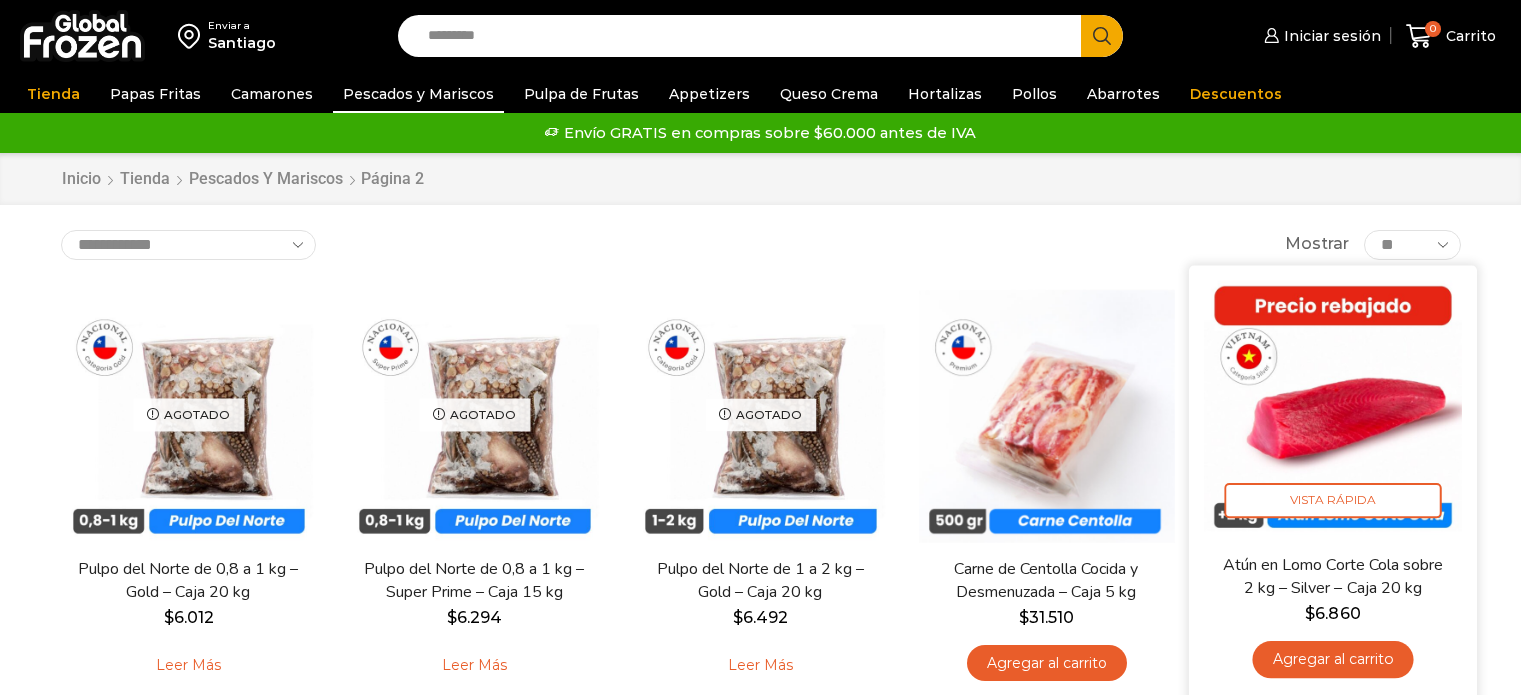 scroll, scrollTop: 0, scrollLeft: 0, axis: both 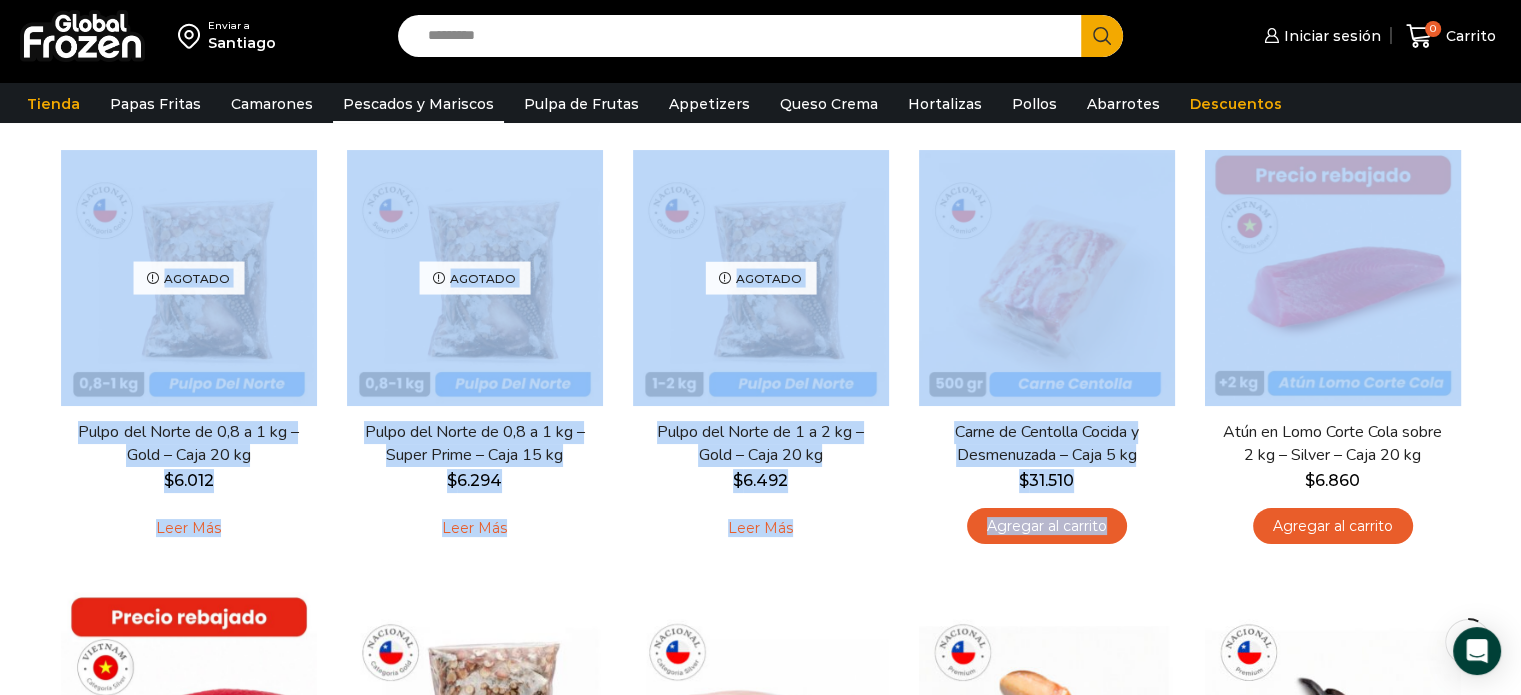 drag, startPoint x: 1484, startPoint y: 120, endPoint x: 1503, endPoint y: 181, distance: 63.89053 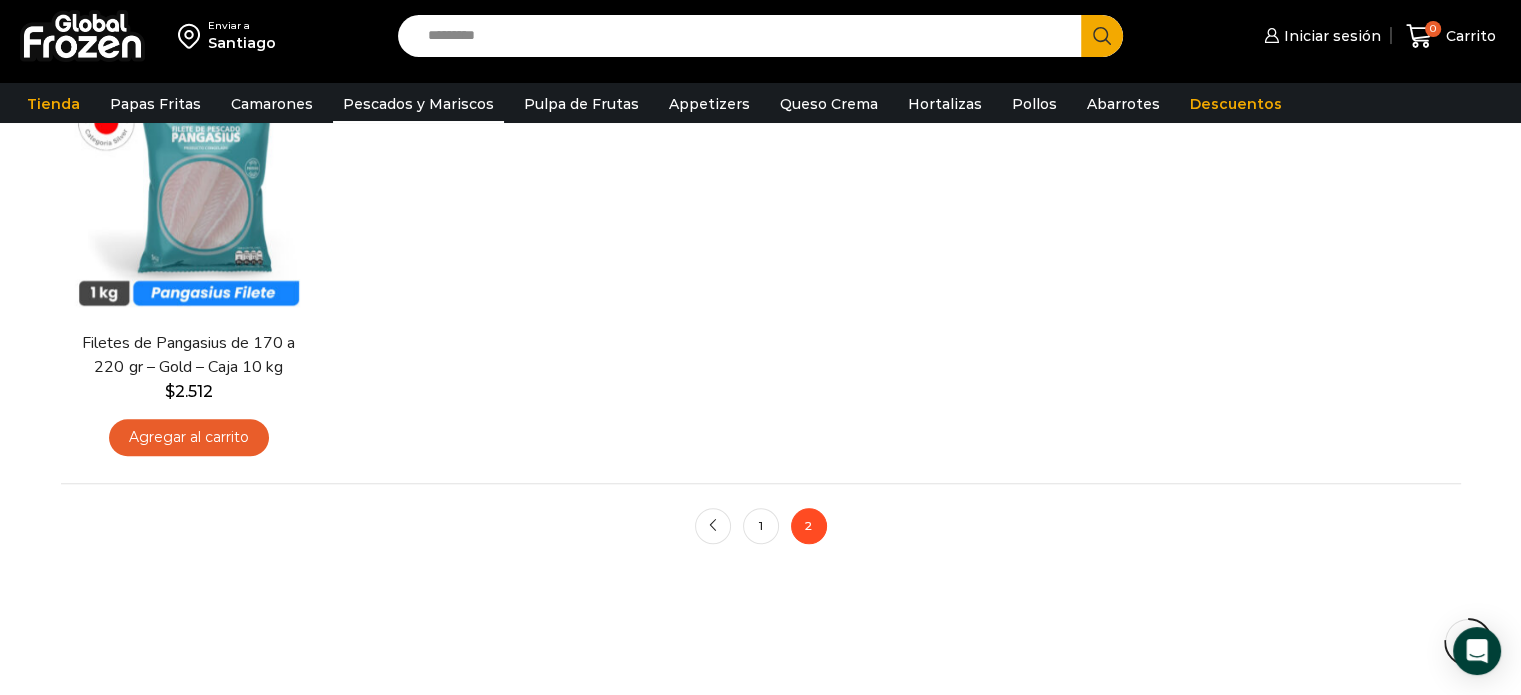 scroll, scrollTop: 1572, scrollLeft: 0, axis: vertical 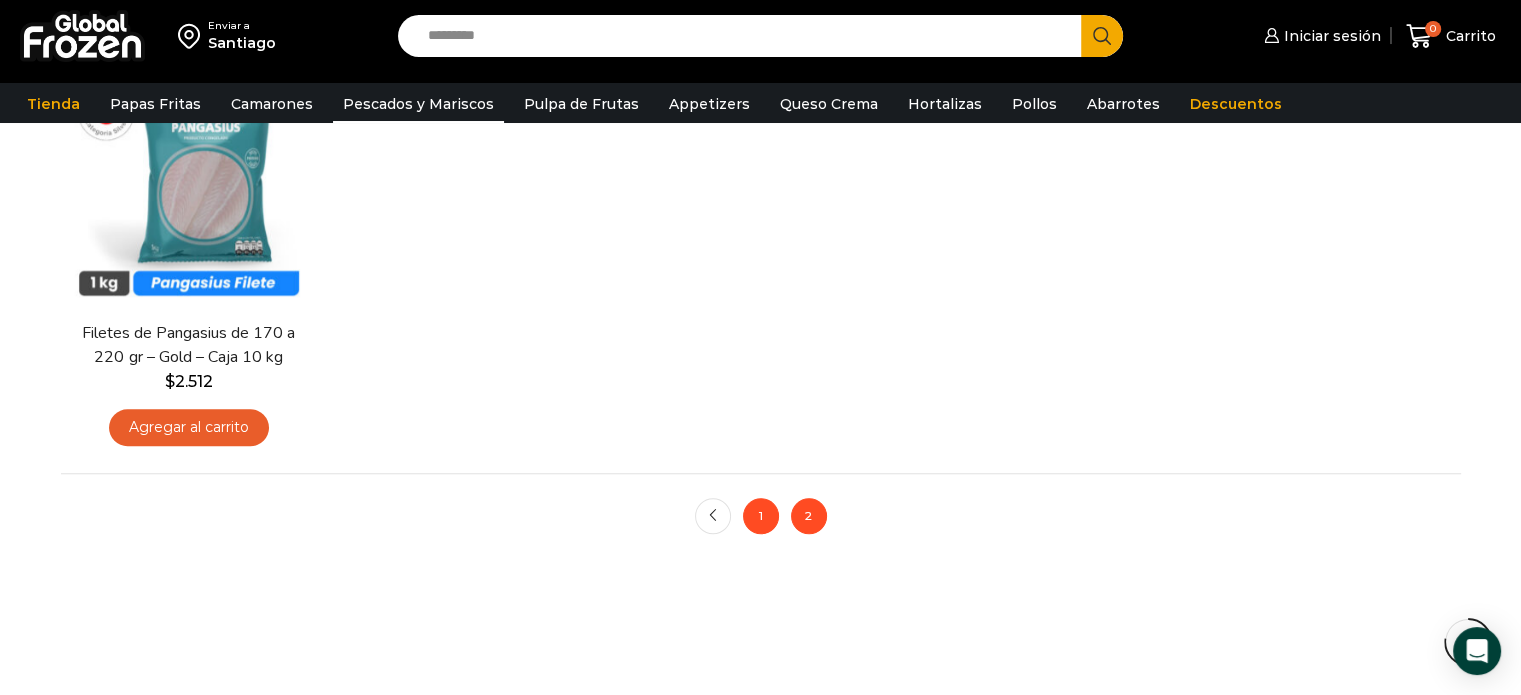 click on "1" at bounding box center (761, 516) 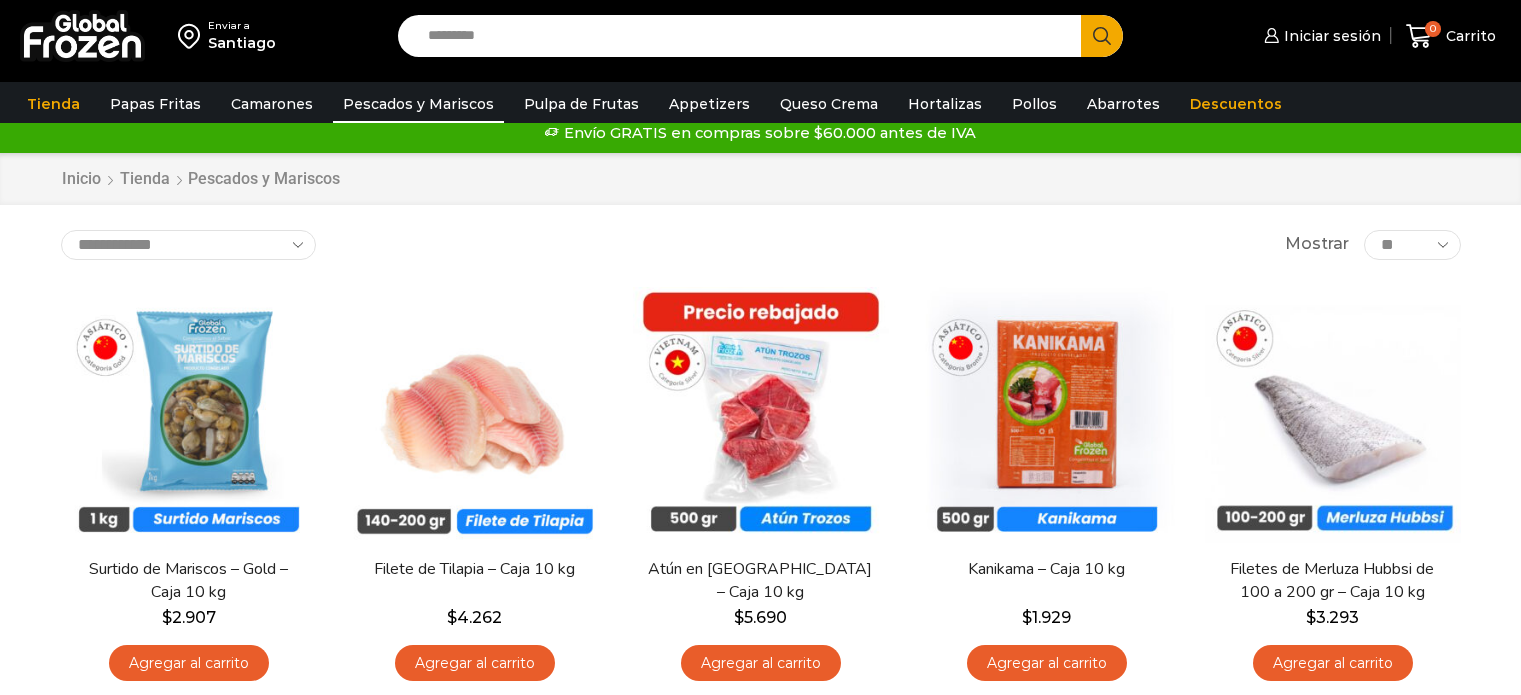 scroll, scrollTop: 0, scrollLeft: 0, axis: both 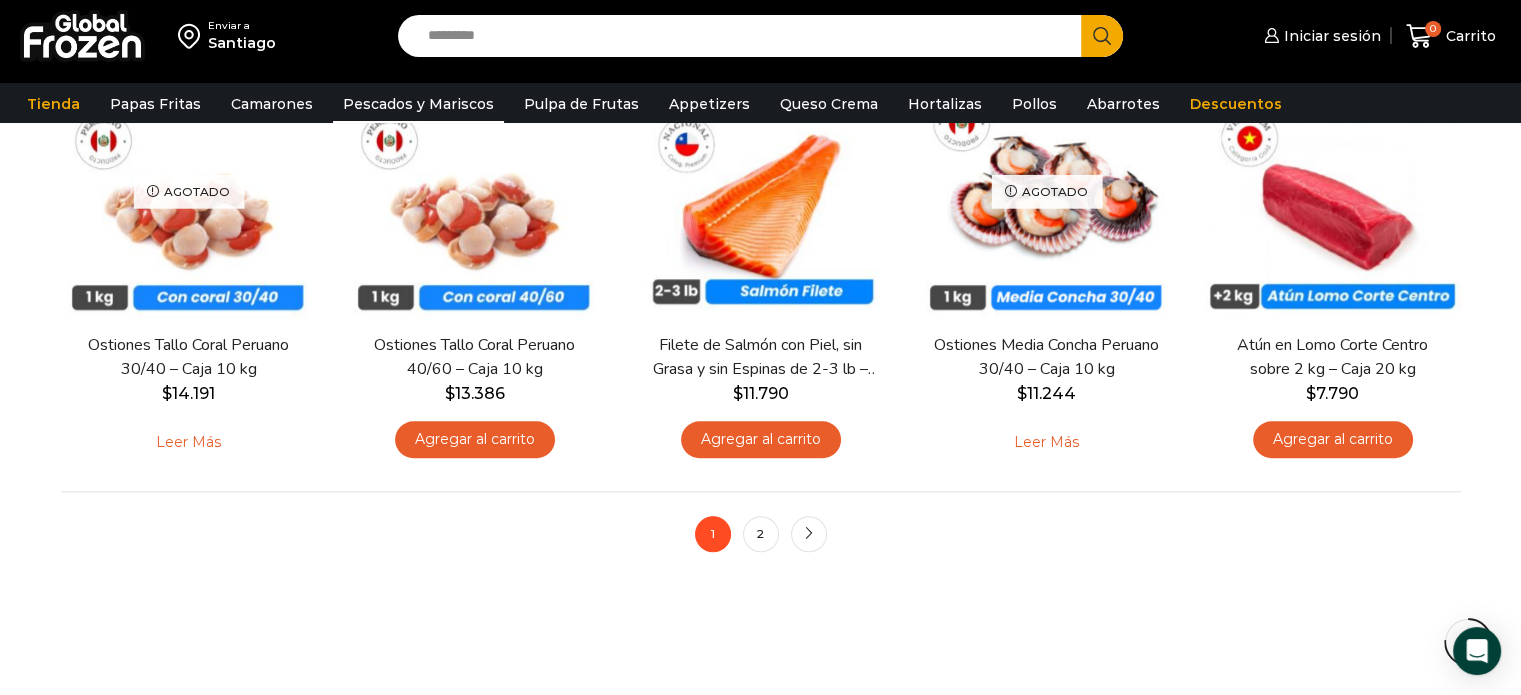 drag, startPoint x: 1535, startPoint y: 108, endPoint x: 1535, endPoint y: 503, distance: 395 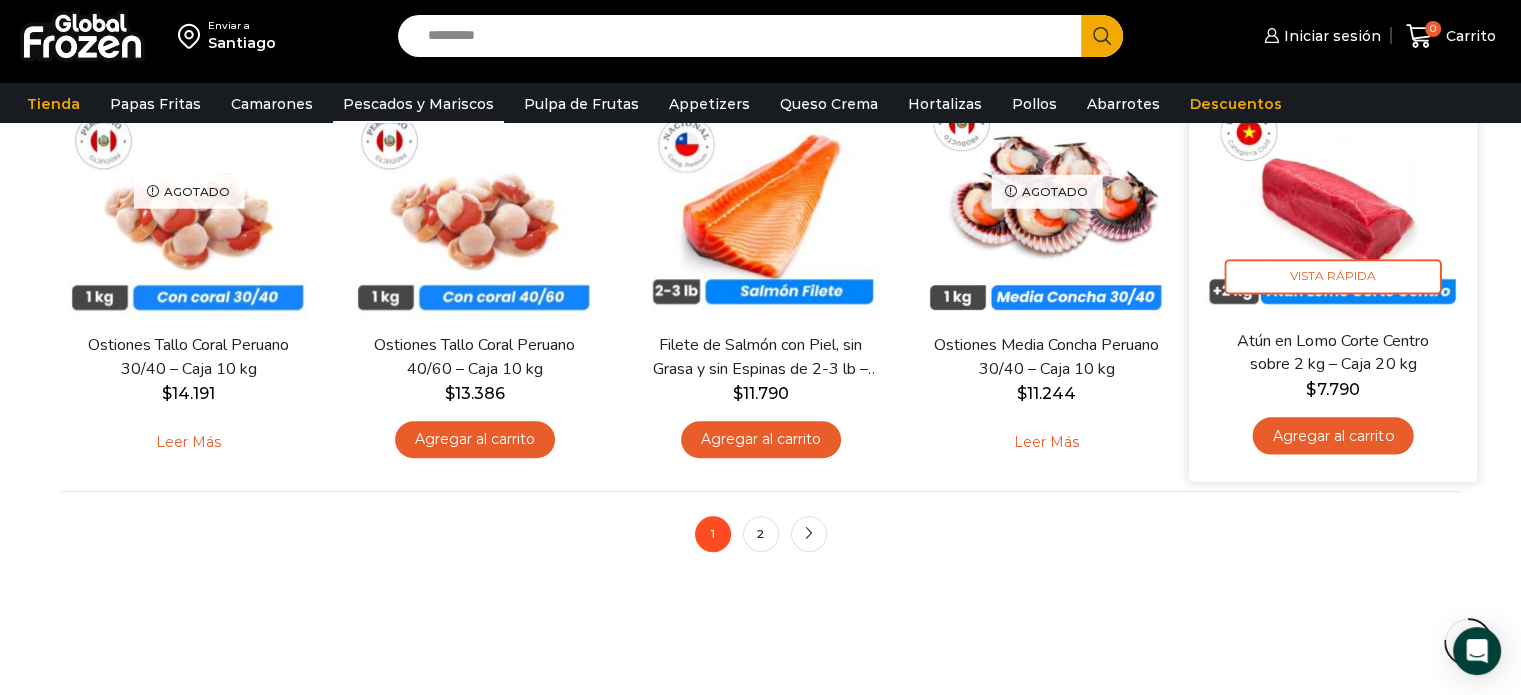 click at bounding box center (1333, 186) 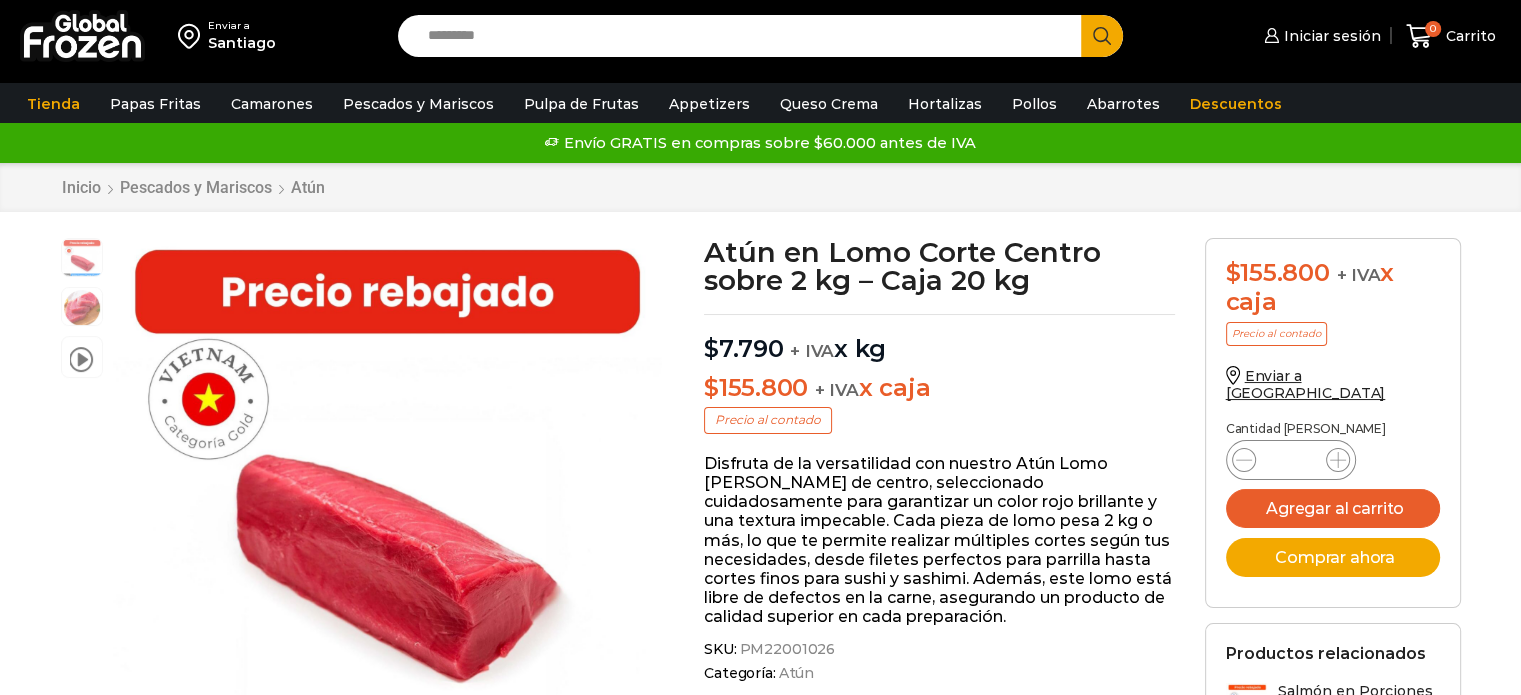 scroll, scrollTop: 0, scrollLeft: 0, axis: both 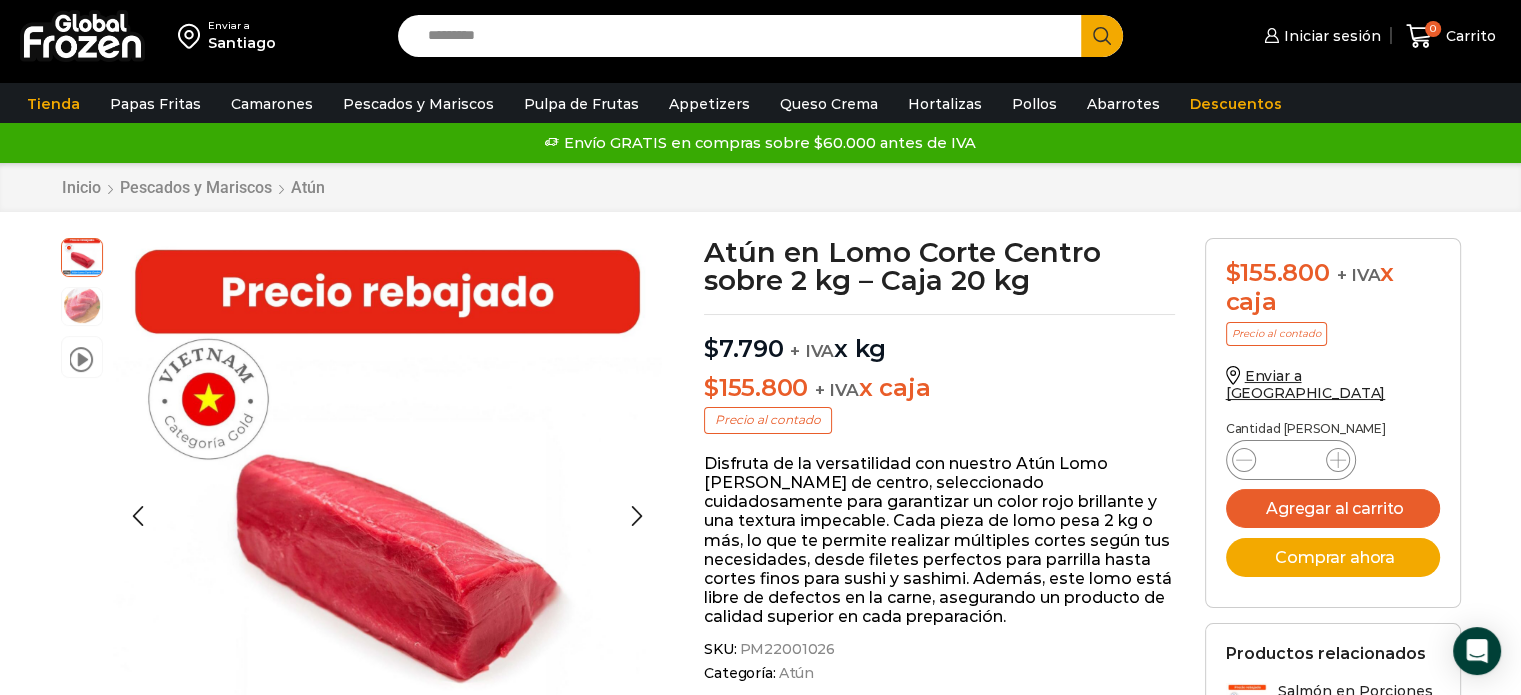click at bounding box center (82, 305) 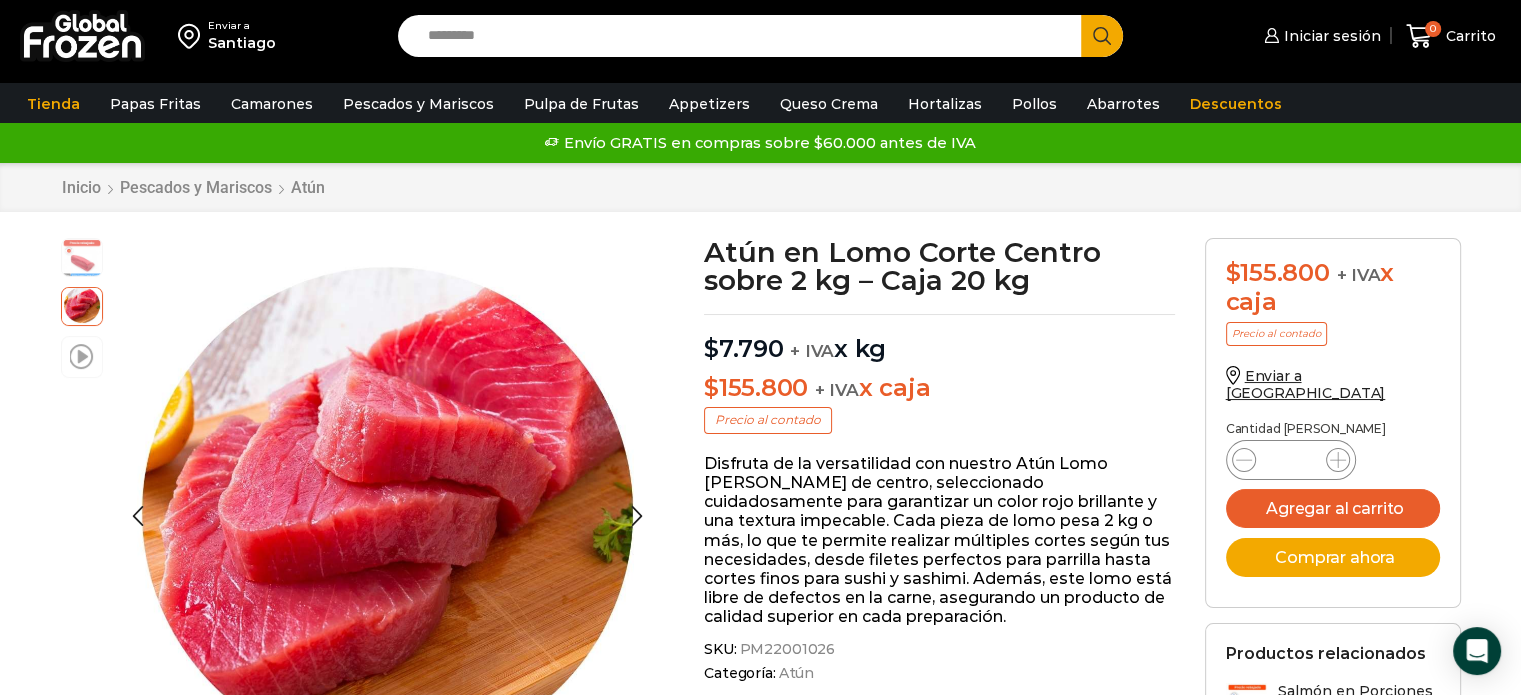 click at bounding box center [82, 355] 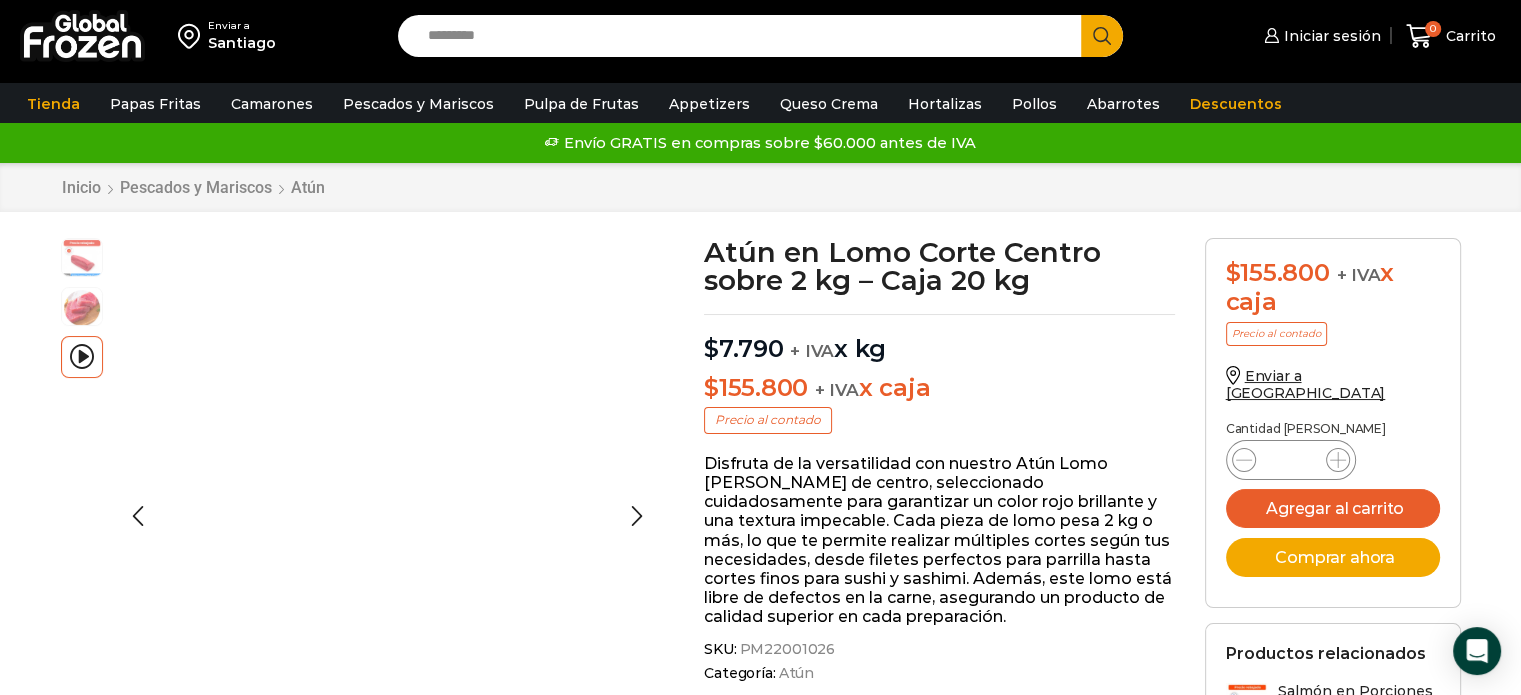 scroll, scrollTop: 421, scrollLeft: 0, axis: vertical 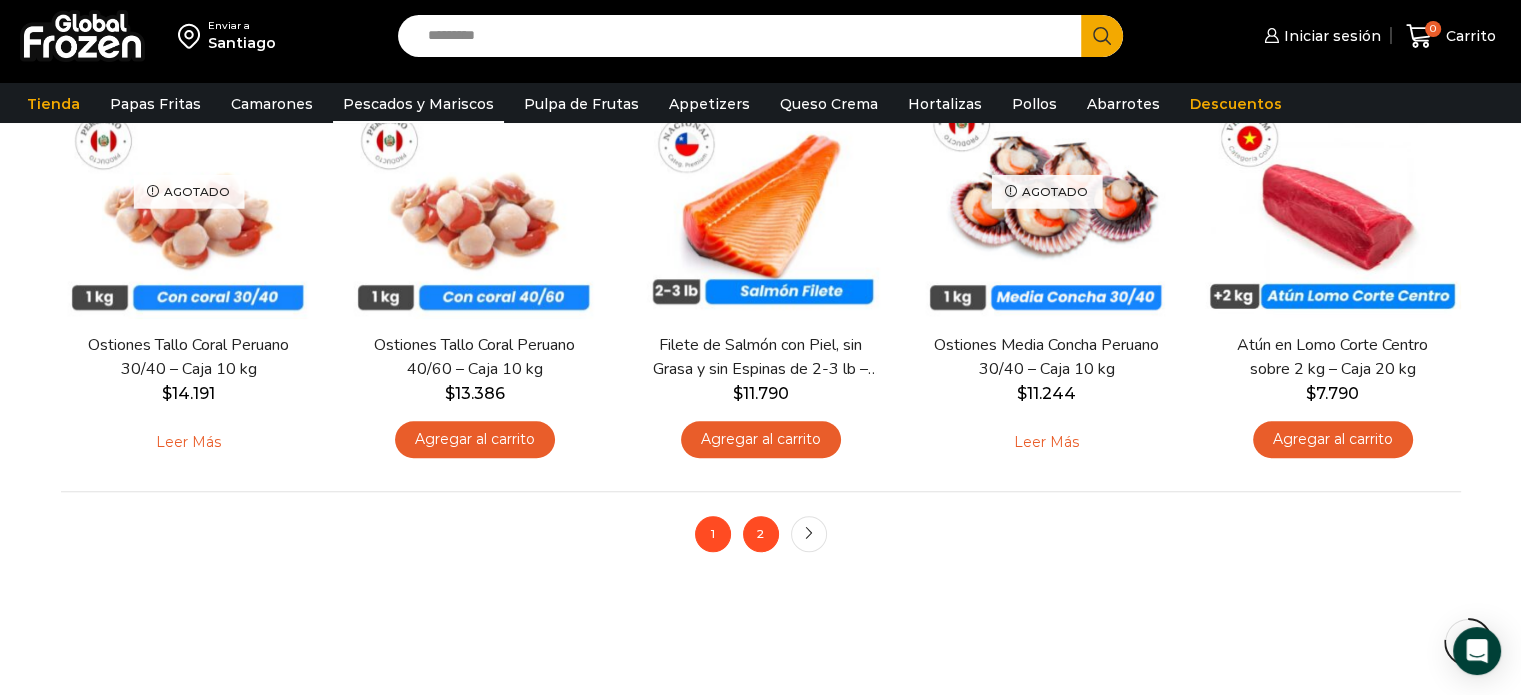 click on "2" at bounding box center (761, 534) 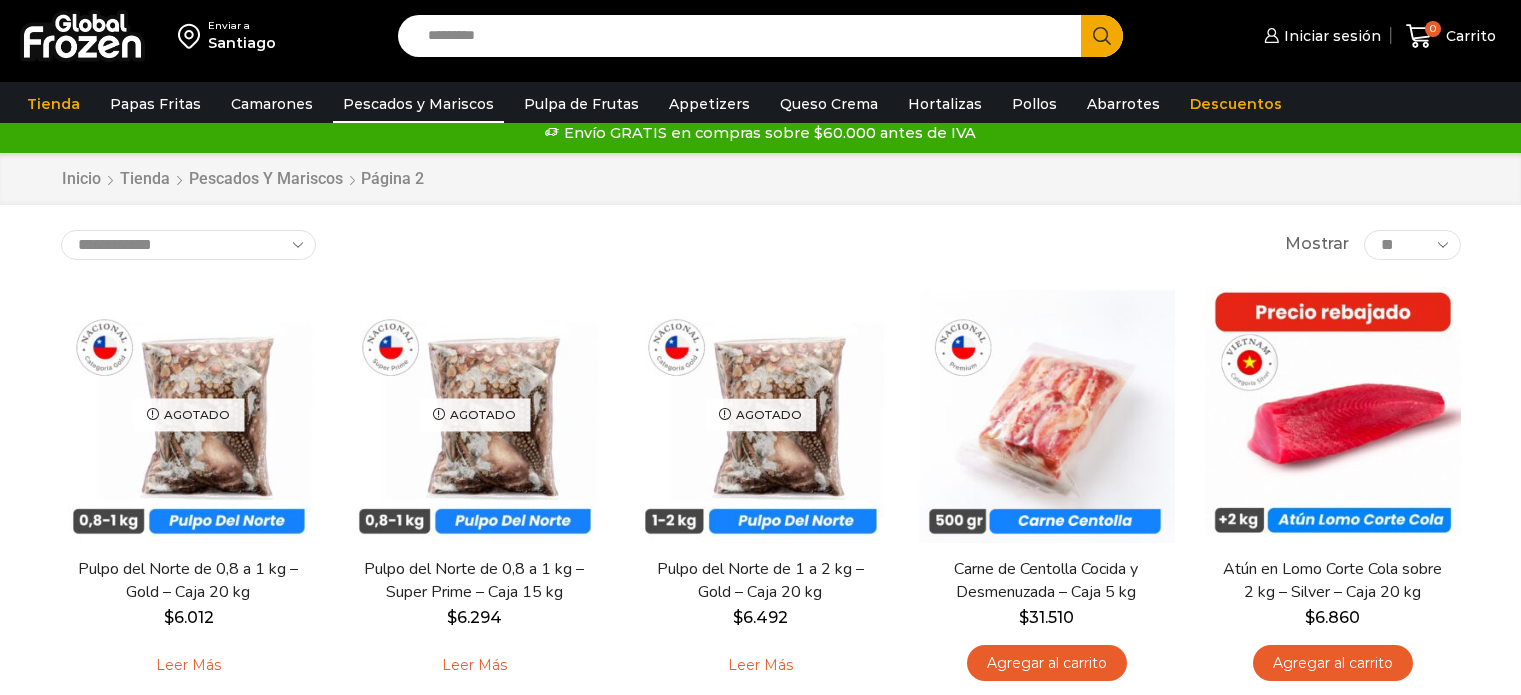 scroll, scrollTop: 0, scrollLeft: 0, axis: both 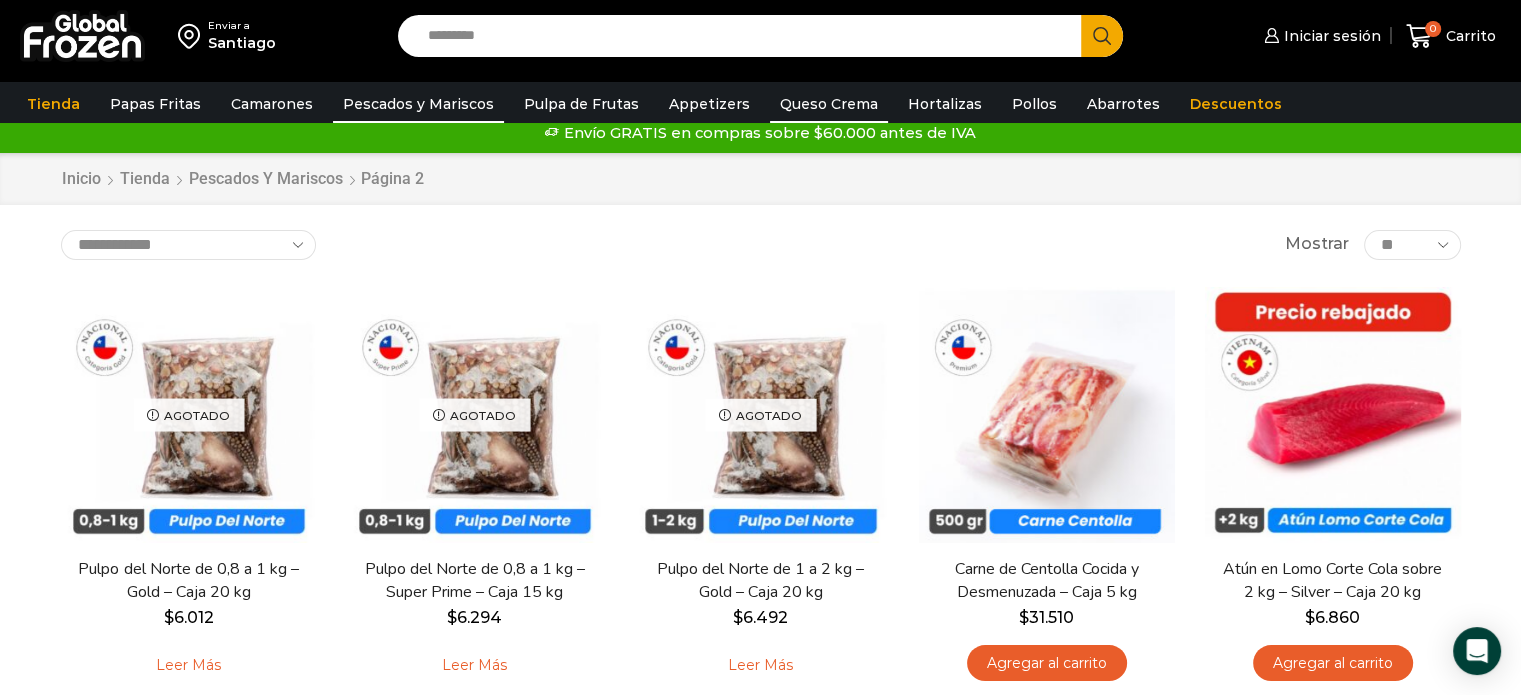 click on "Queso Crema" at bounding box center [829, 104] 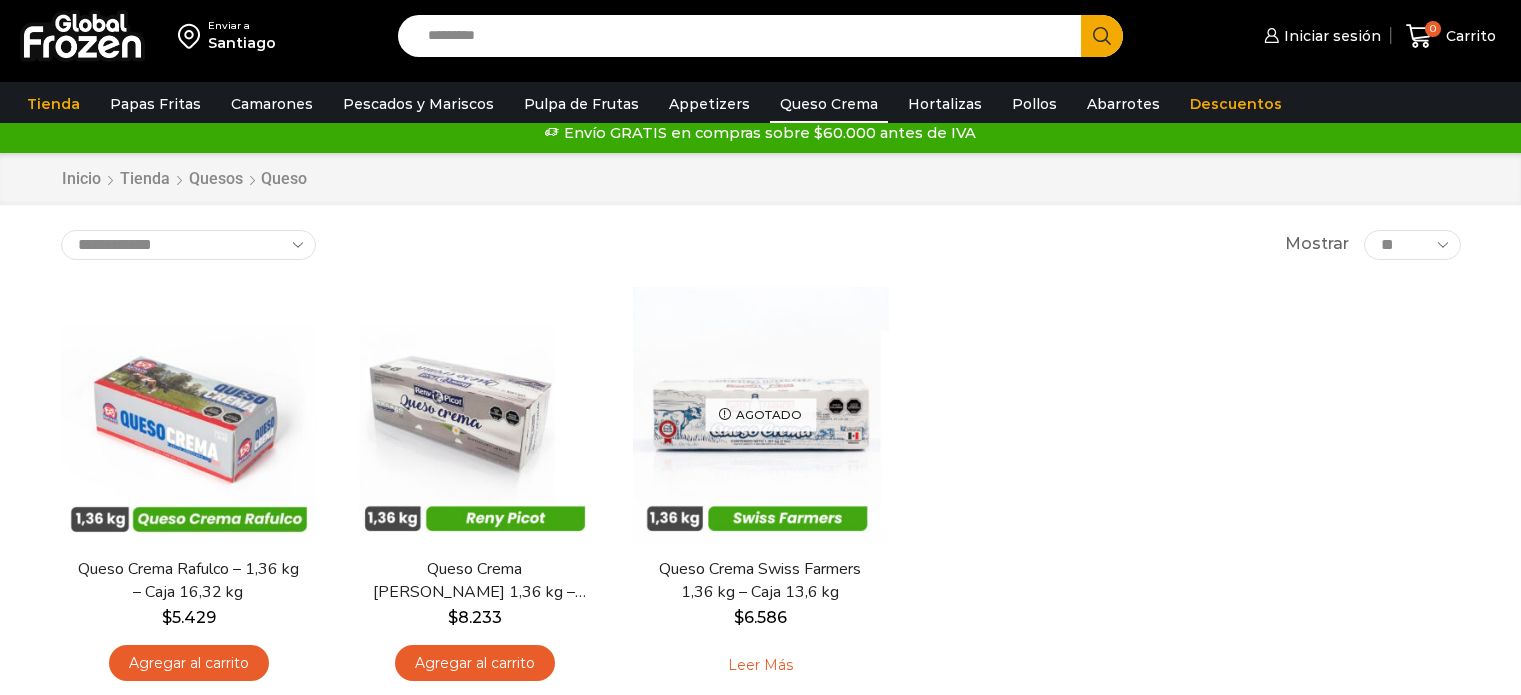 scroll, scrollTop: 0, scrollLeft: 0, axis: both 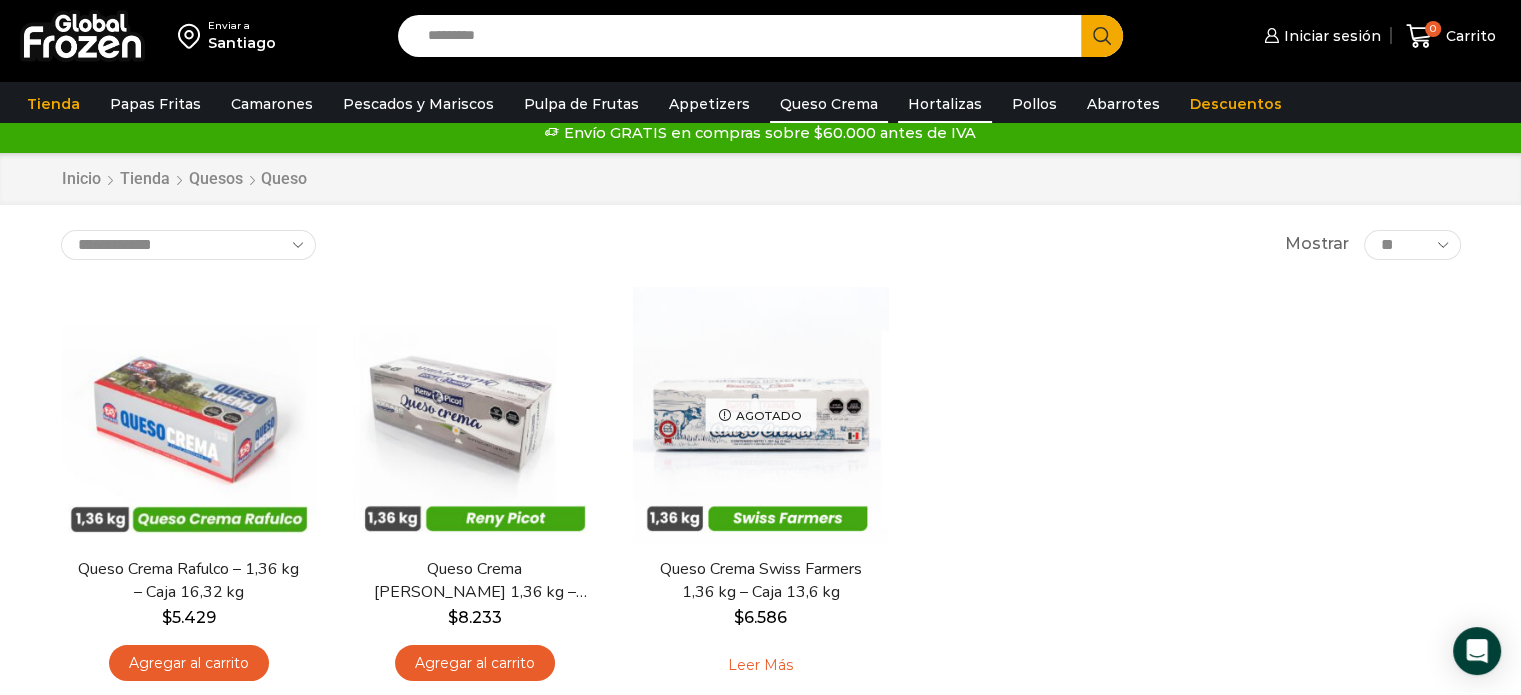click on "Hortalizas" at bounding box center [945, 104] 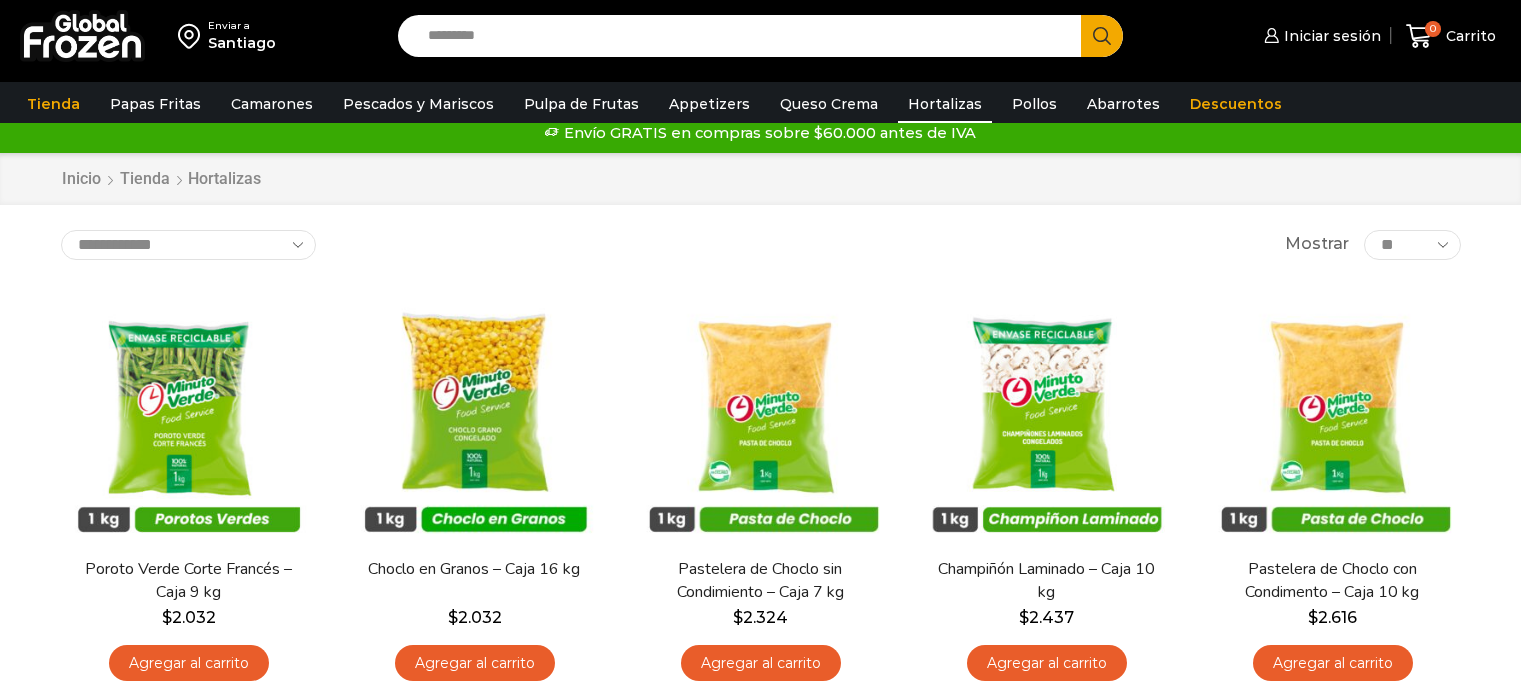 scroll, scrollTop: 0, scrollLeft: 0, axis: both 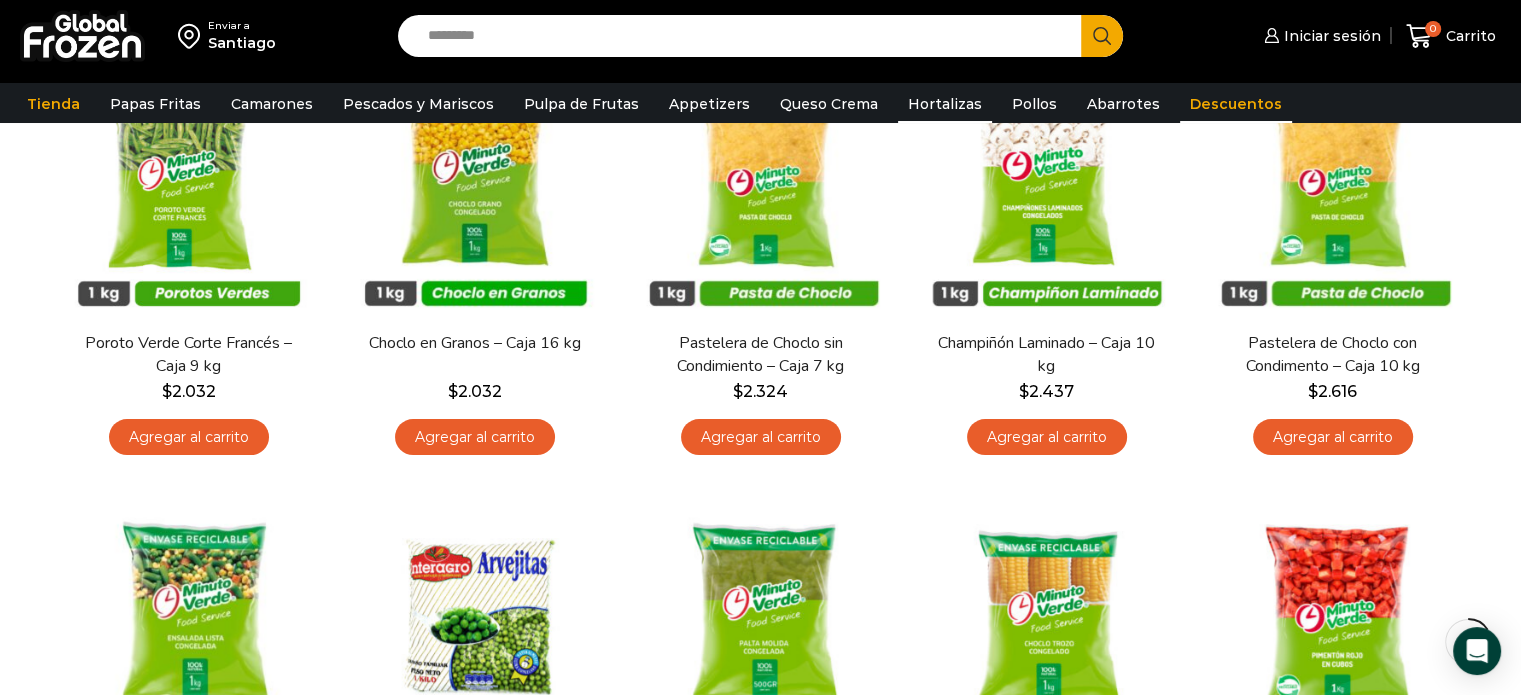 click on "Descuentos" at bounding box center (1236, 104) 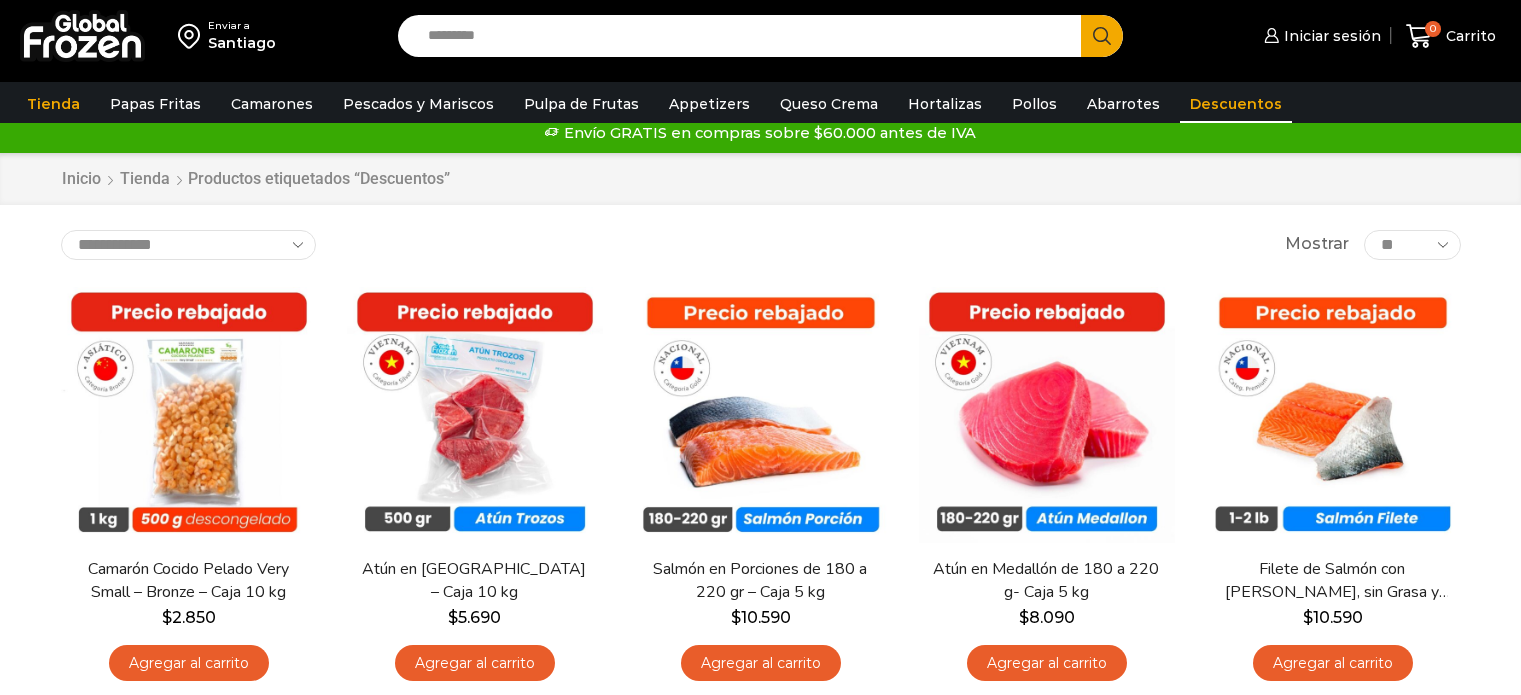 scroll, scrollTop: 0, scrollLeft: 0, axis: both 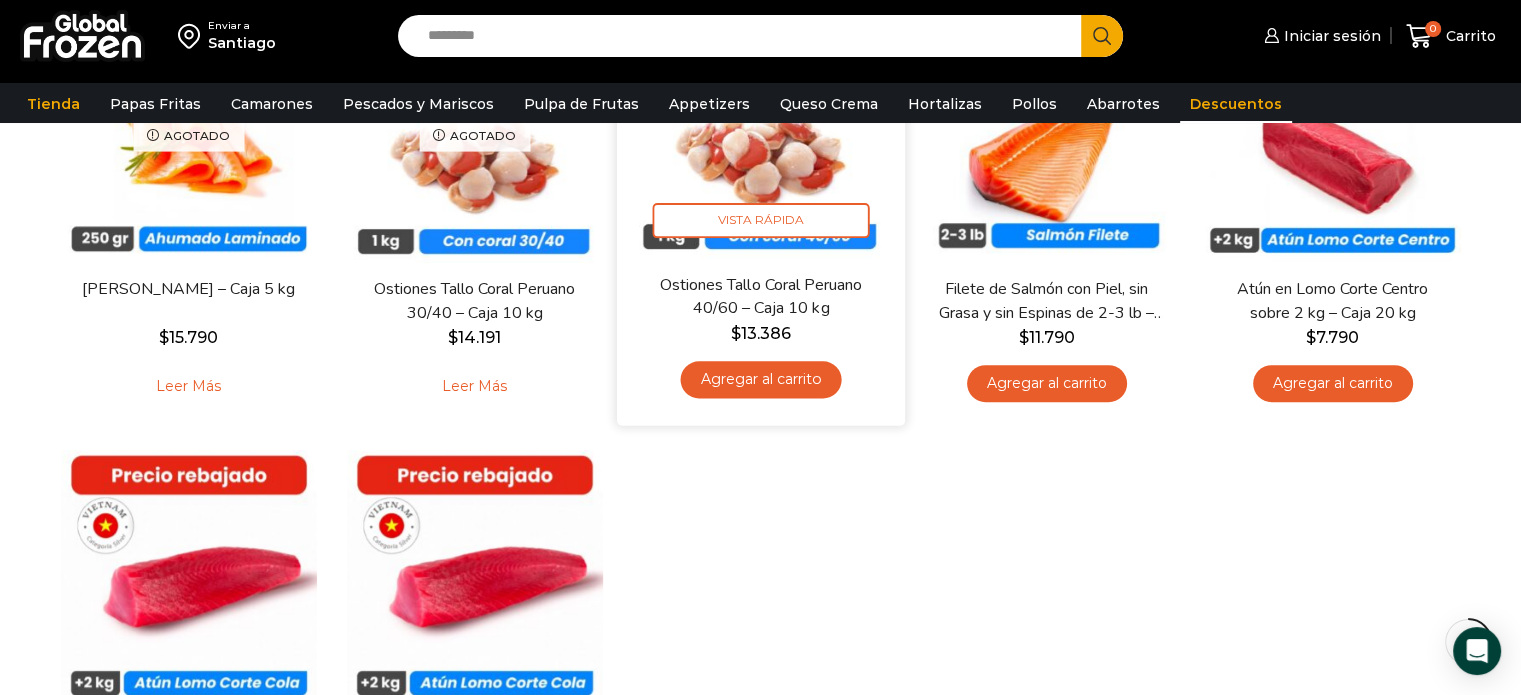 click at bounding box center (761, 130) 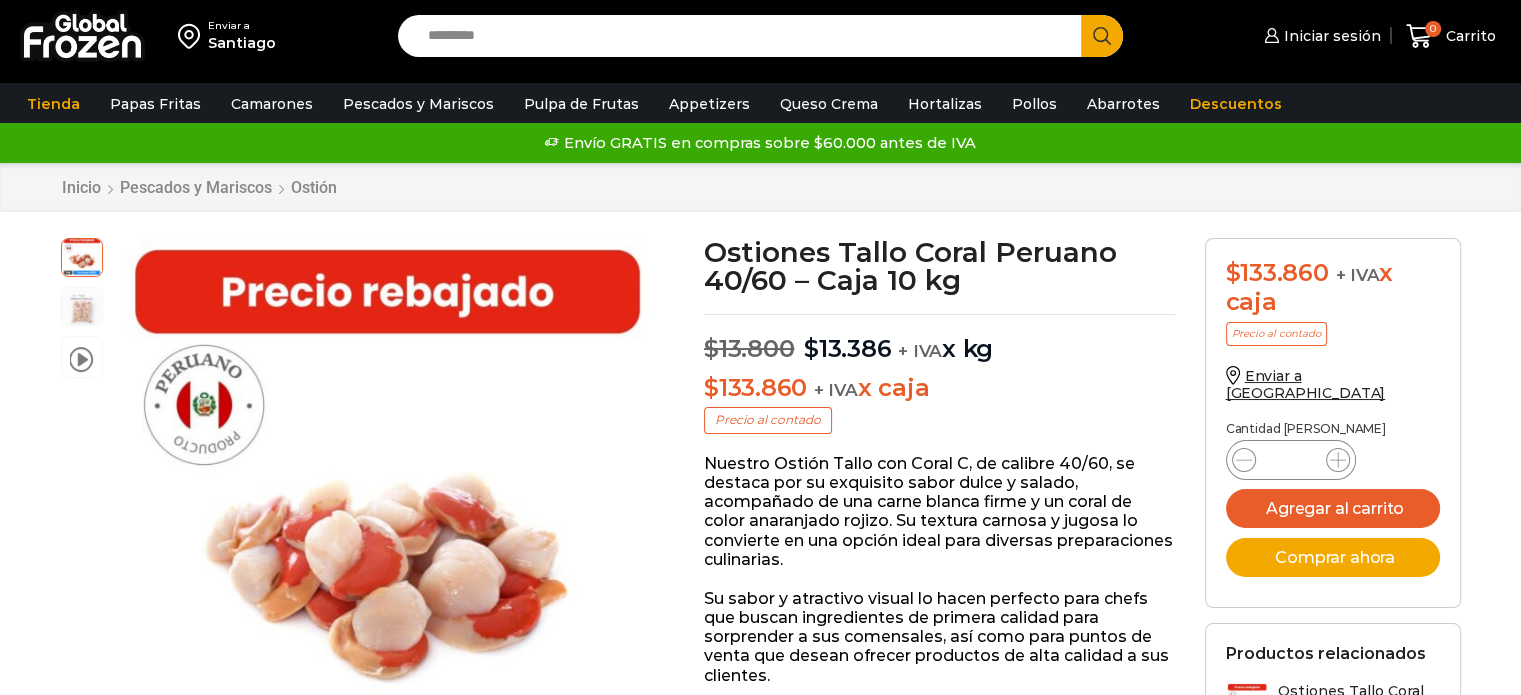 scroll, scrollTop: 0, scrollLeft: 0, axis: both 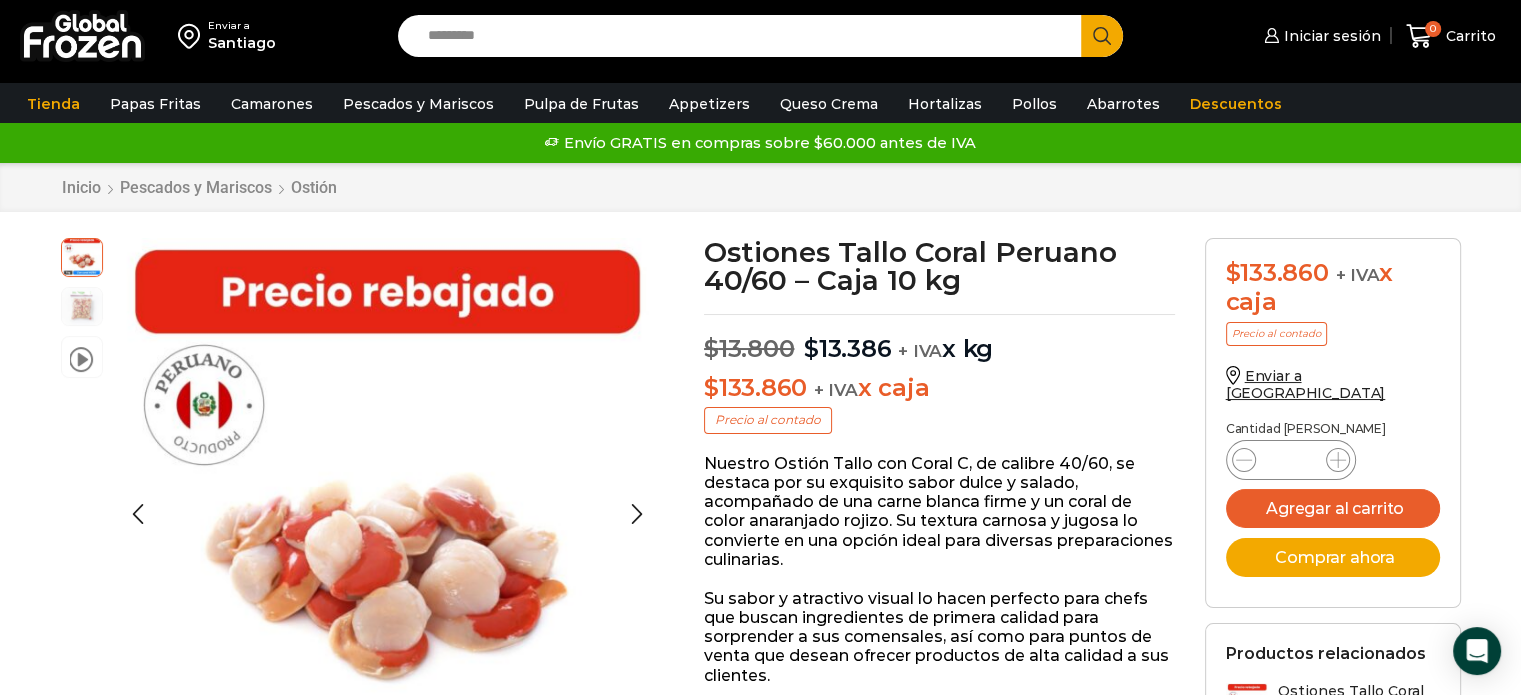 click at bounding box center [82, 305] 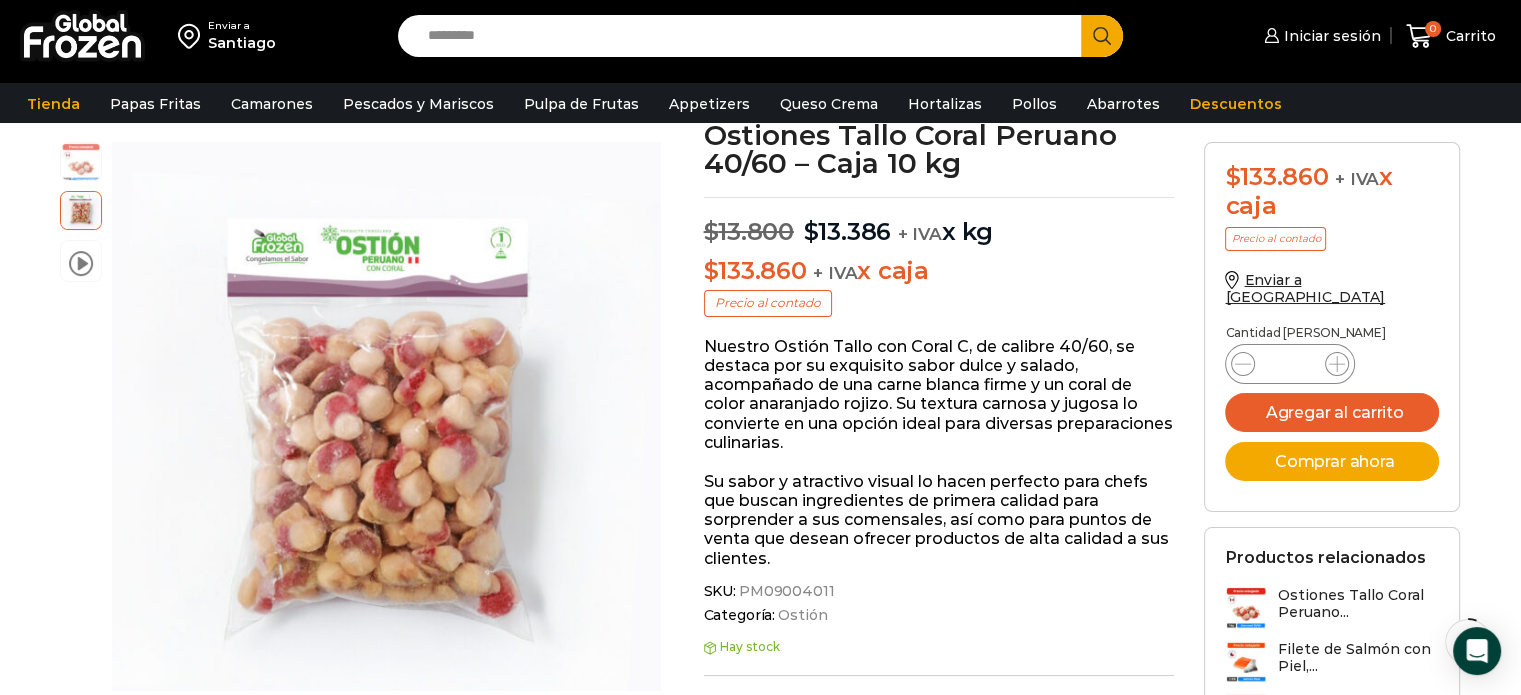 scroll, scrollTop: 143, scrollLeft: 0, axis: vertical 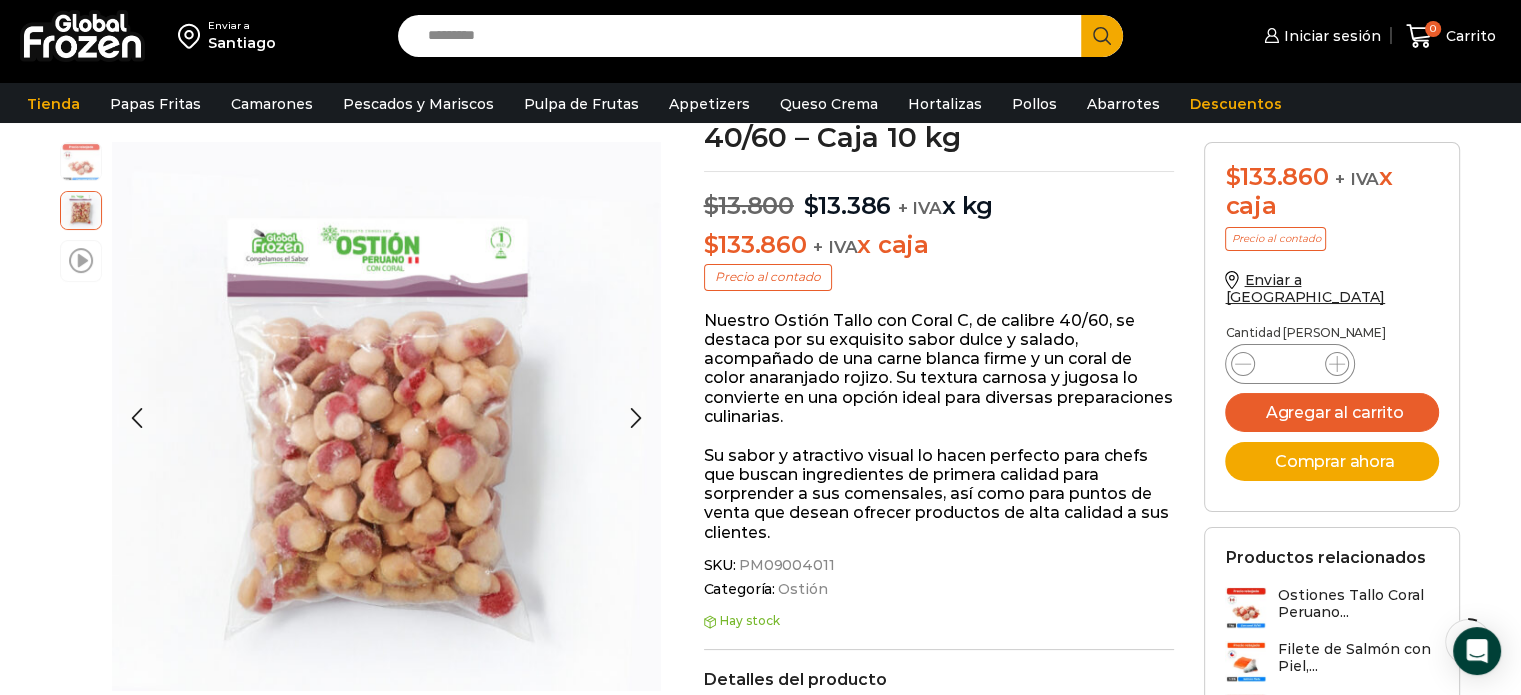 click at bounding box center (81, 259) 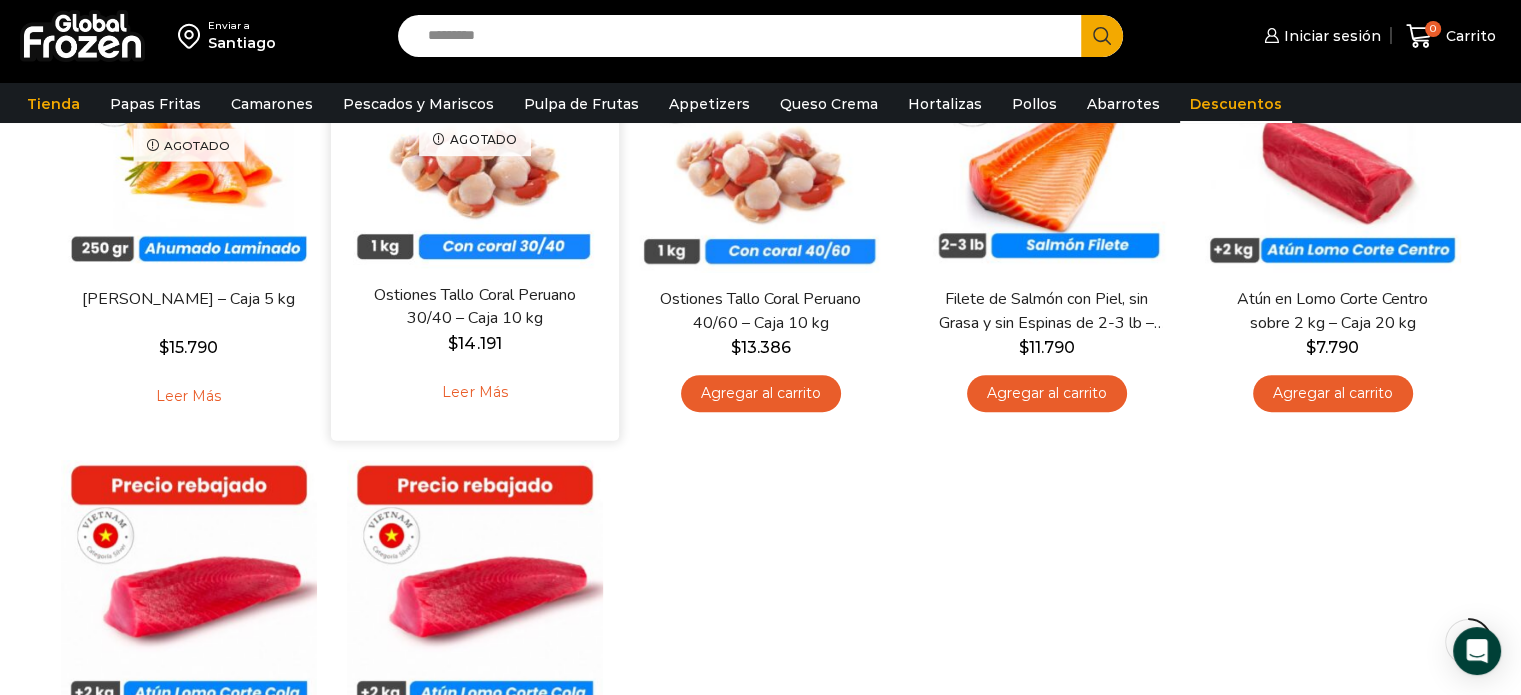 scroll, scrollTop: 726, scrollLeft: 0, axis: vertical 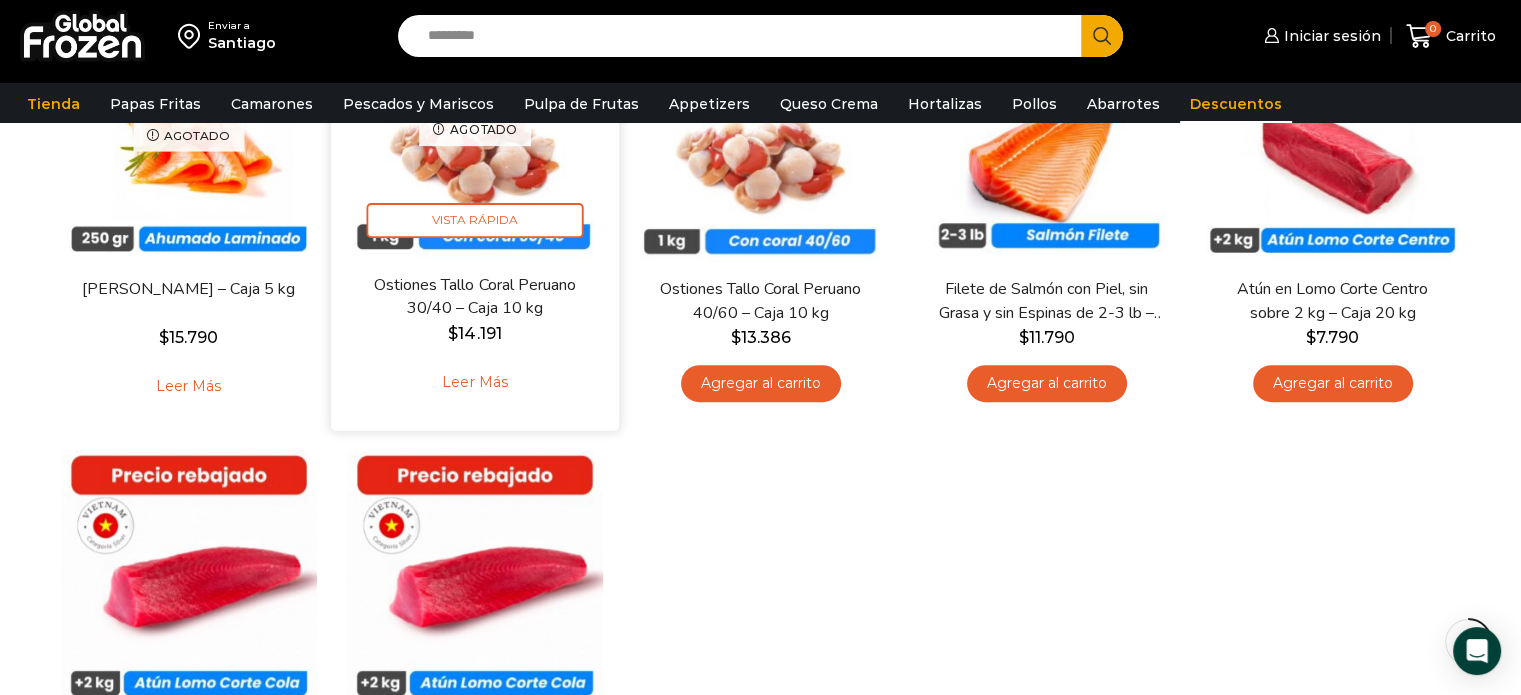 click on "Agotado
Vista Rápida" at bounding box center (475, 130) 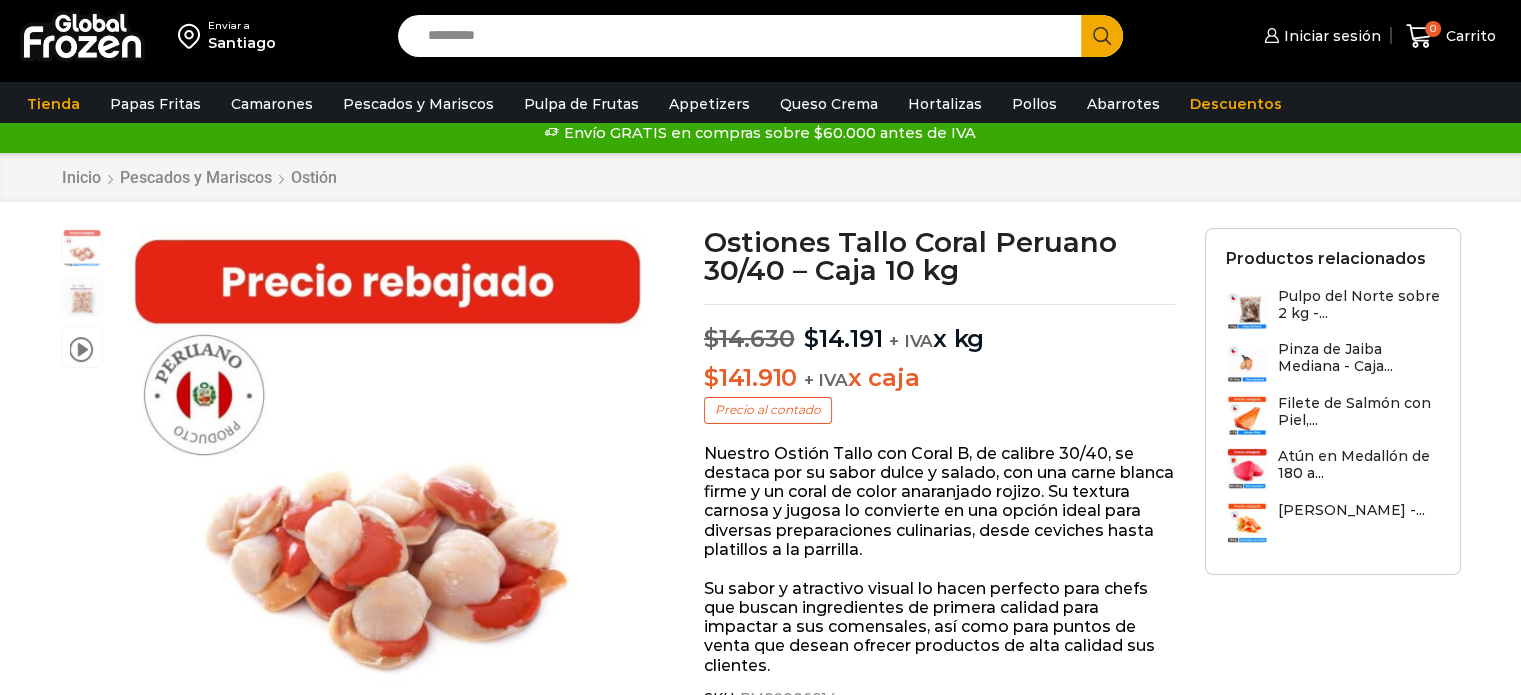 scroll, scrollTop: 0, scrollLeft: 0, axis: both 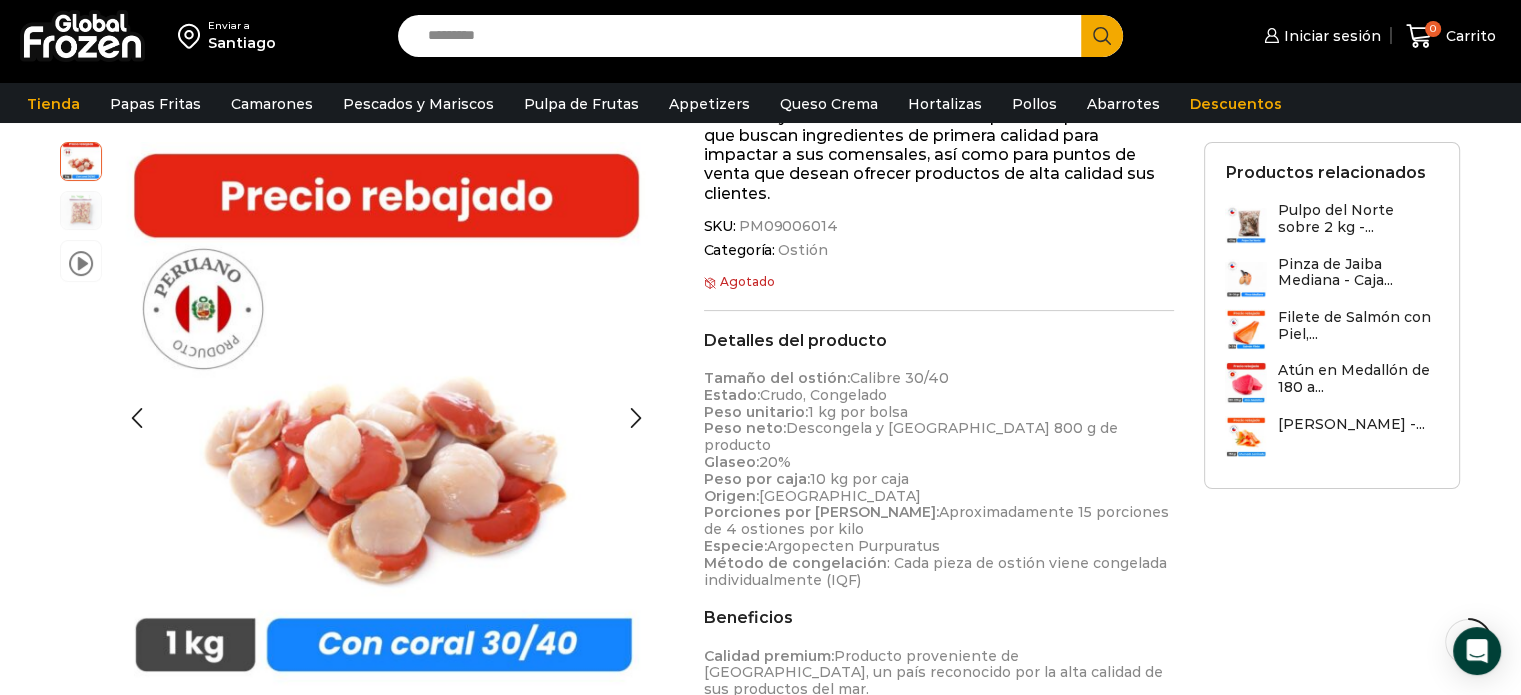 click at bounding box center (81, 209) 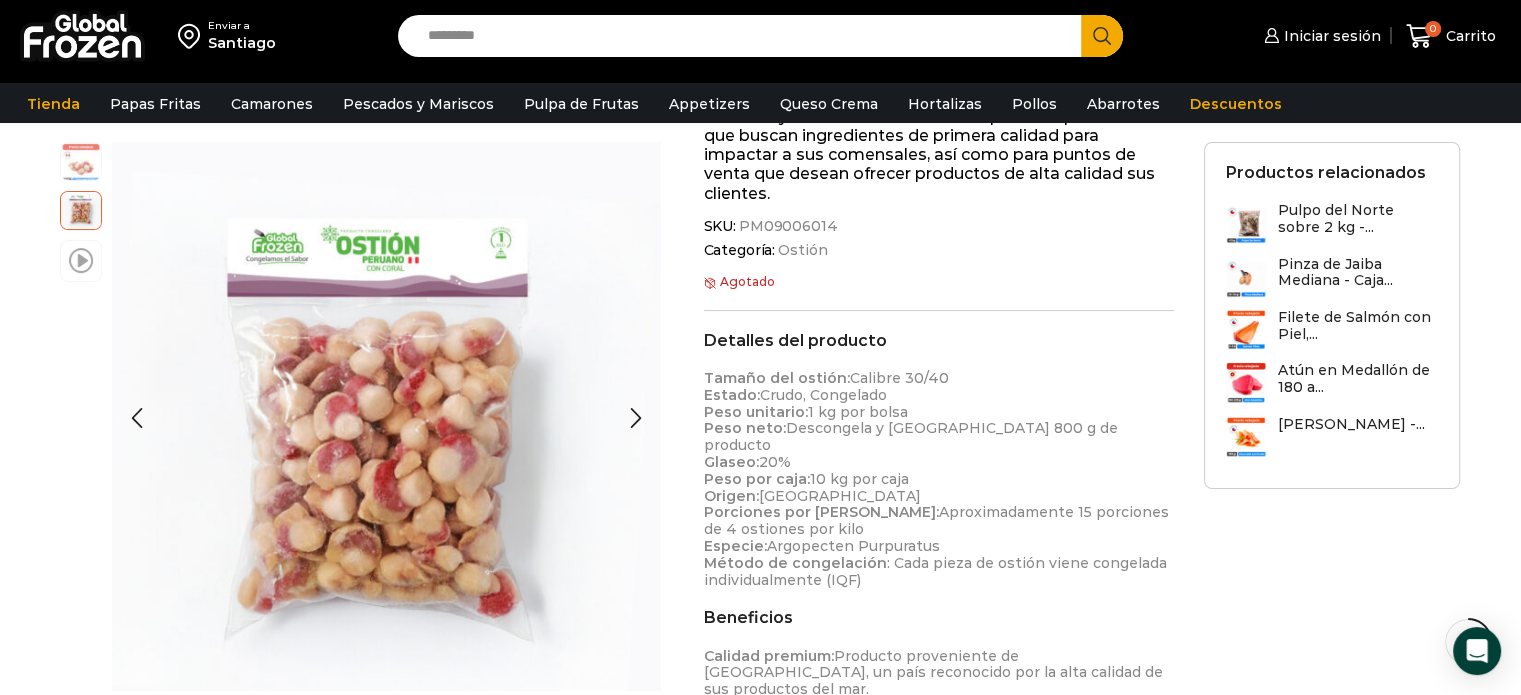 click at bounding box center [81, 259] 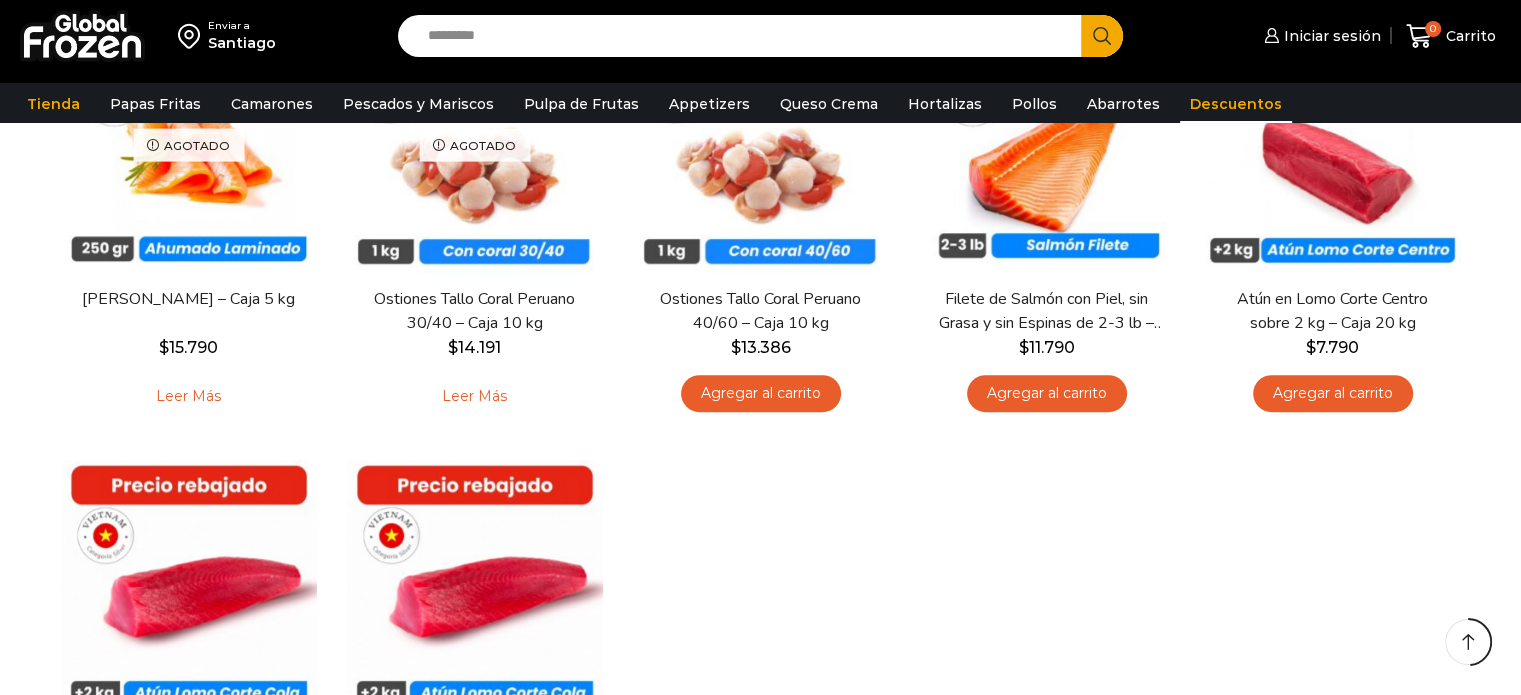 scroll, scrollTop: 0, scrollLeft: 0, axis: both 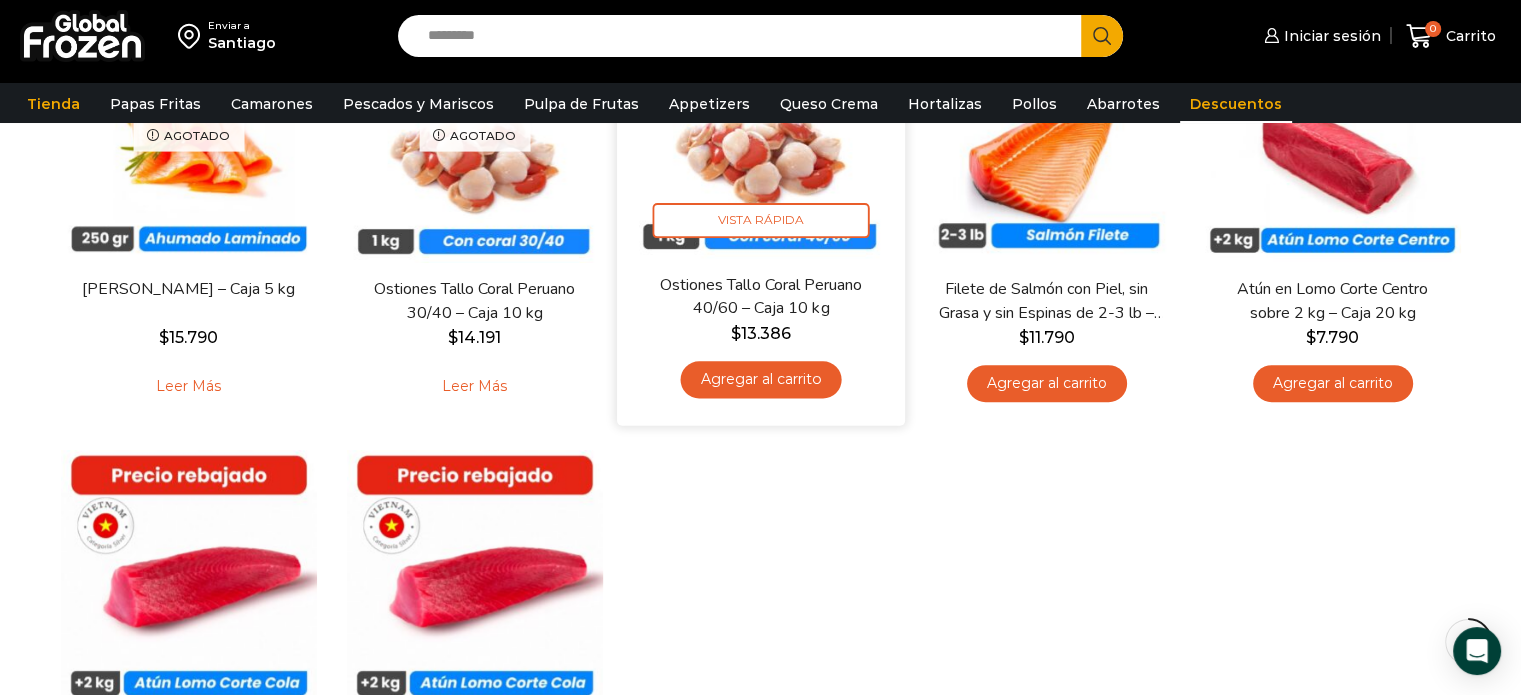 click at bounding box center [761, 130] 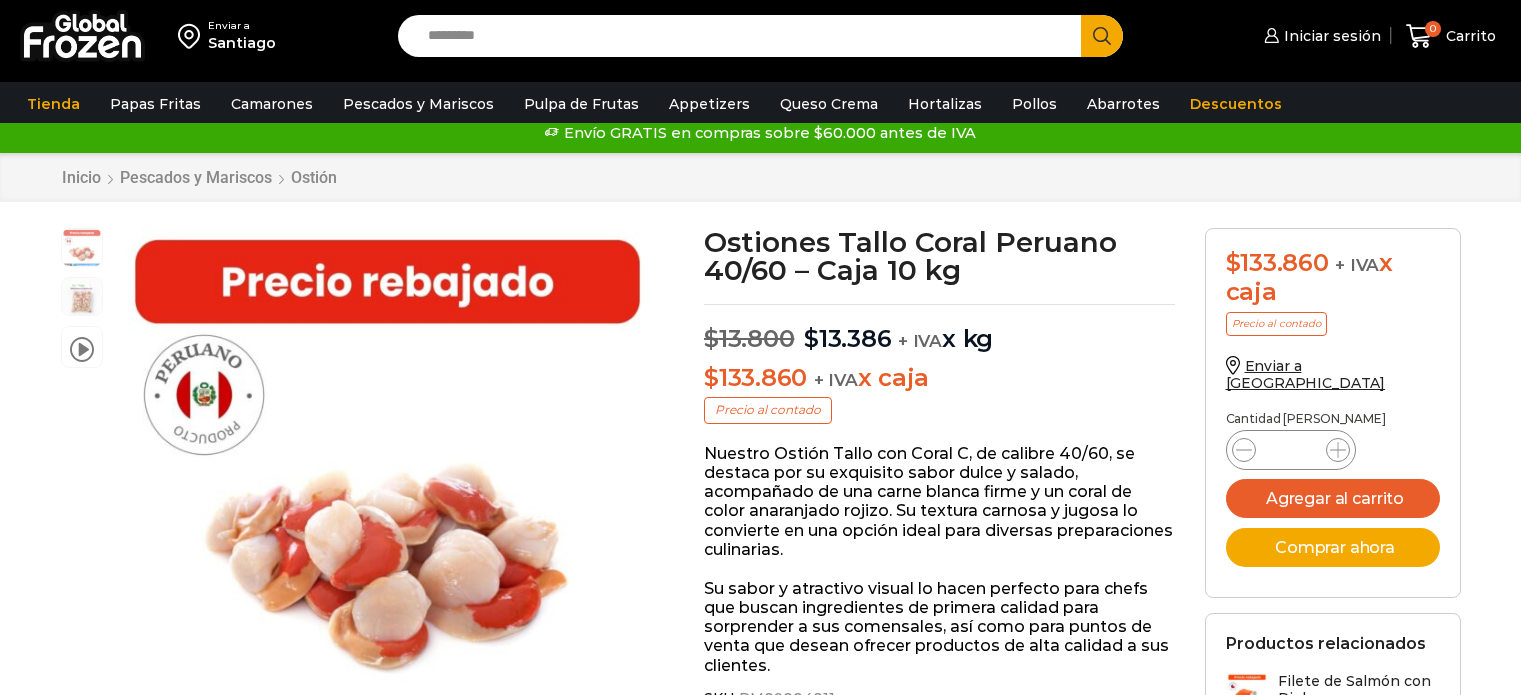 scroll, scrollTop: 0, scrollLeft: 0, axis: both 